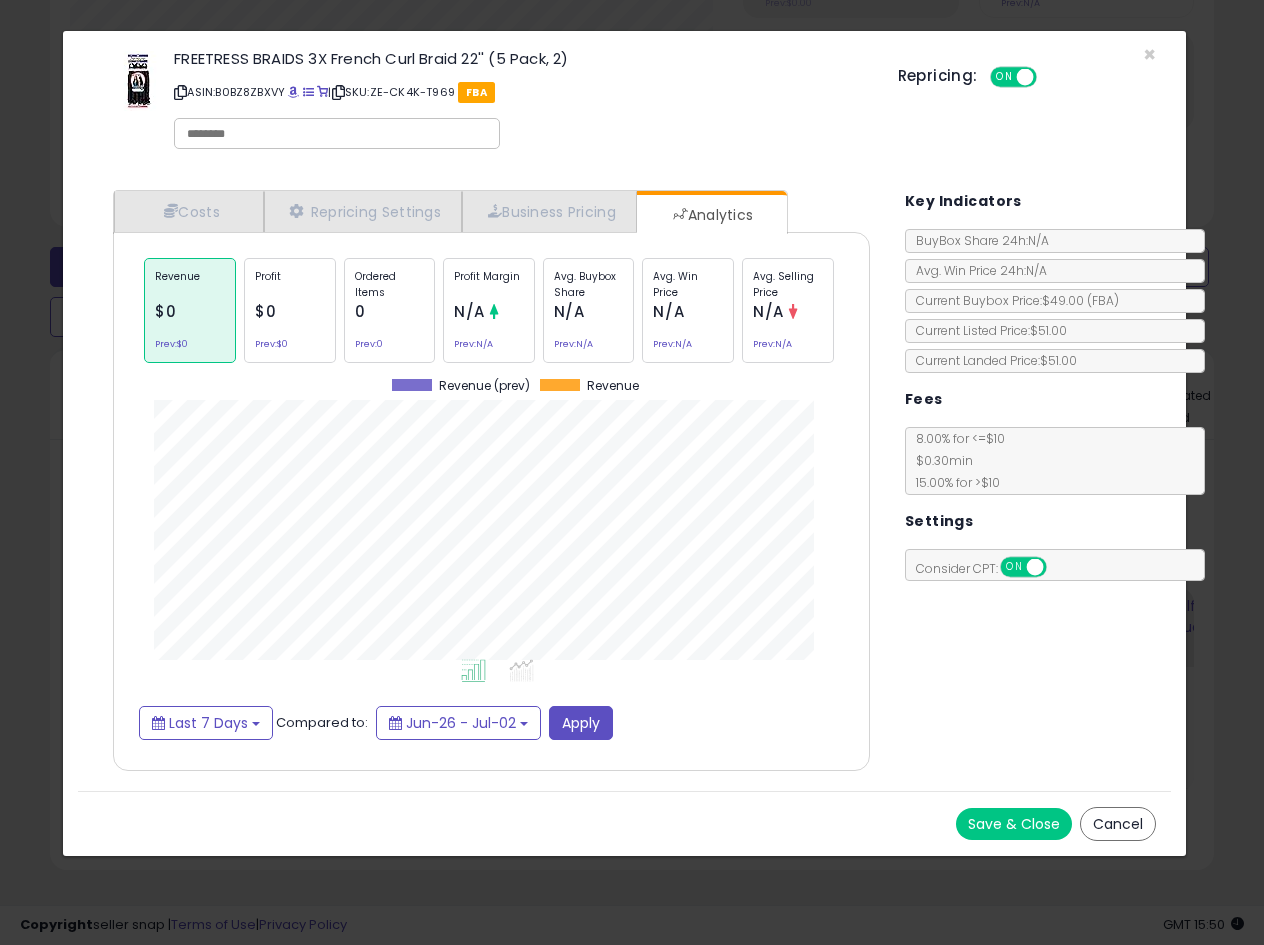click on "FREETRESS BRAIDS 3X French Curl Braid 22'' (5 Pack, 2)" at bounding box center [624, 103] 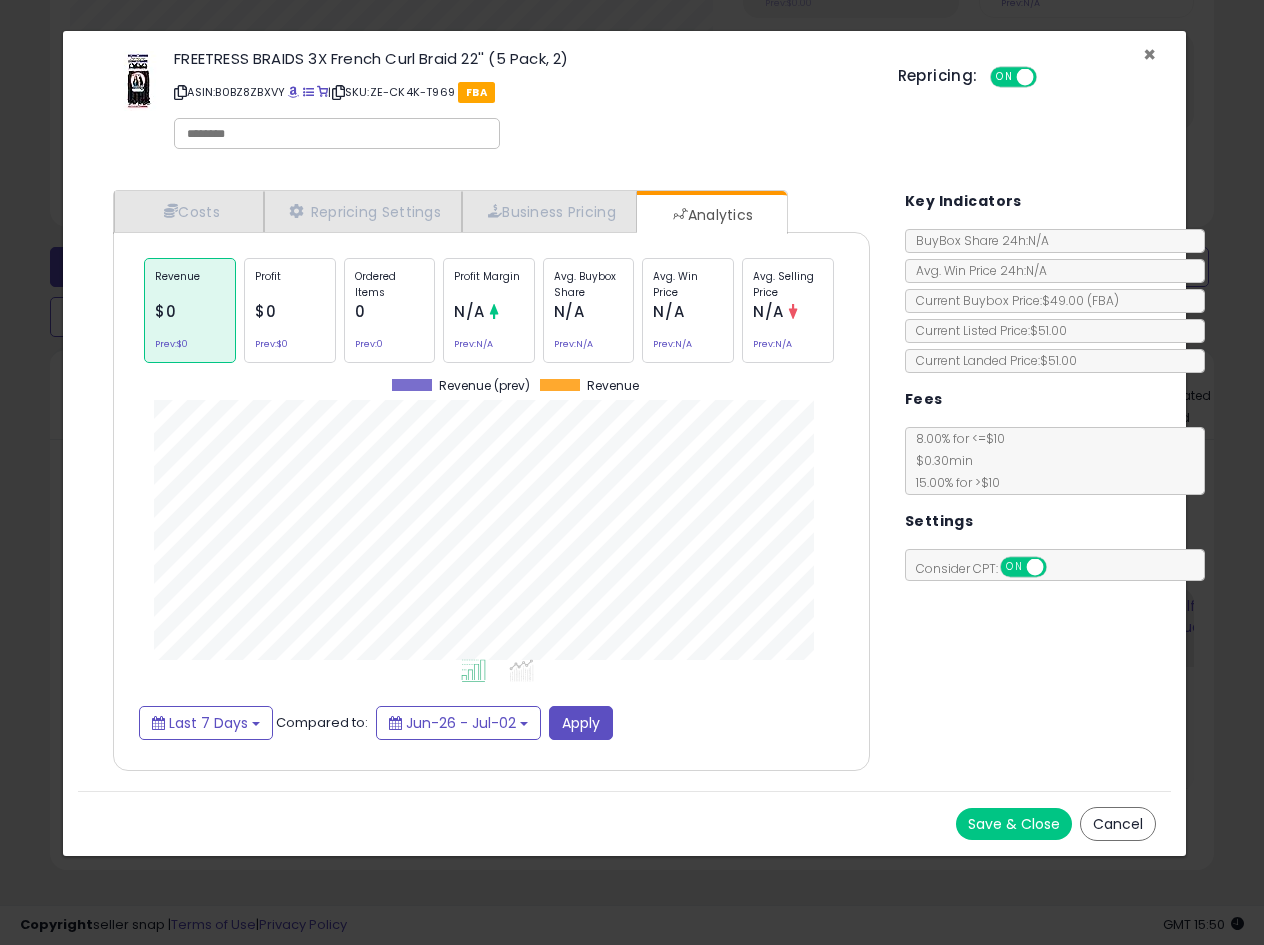 scroll, scrollTop: 398, scrollLeft: 0, axis: vertical 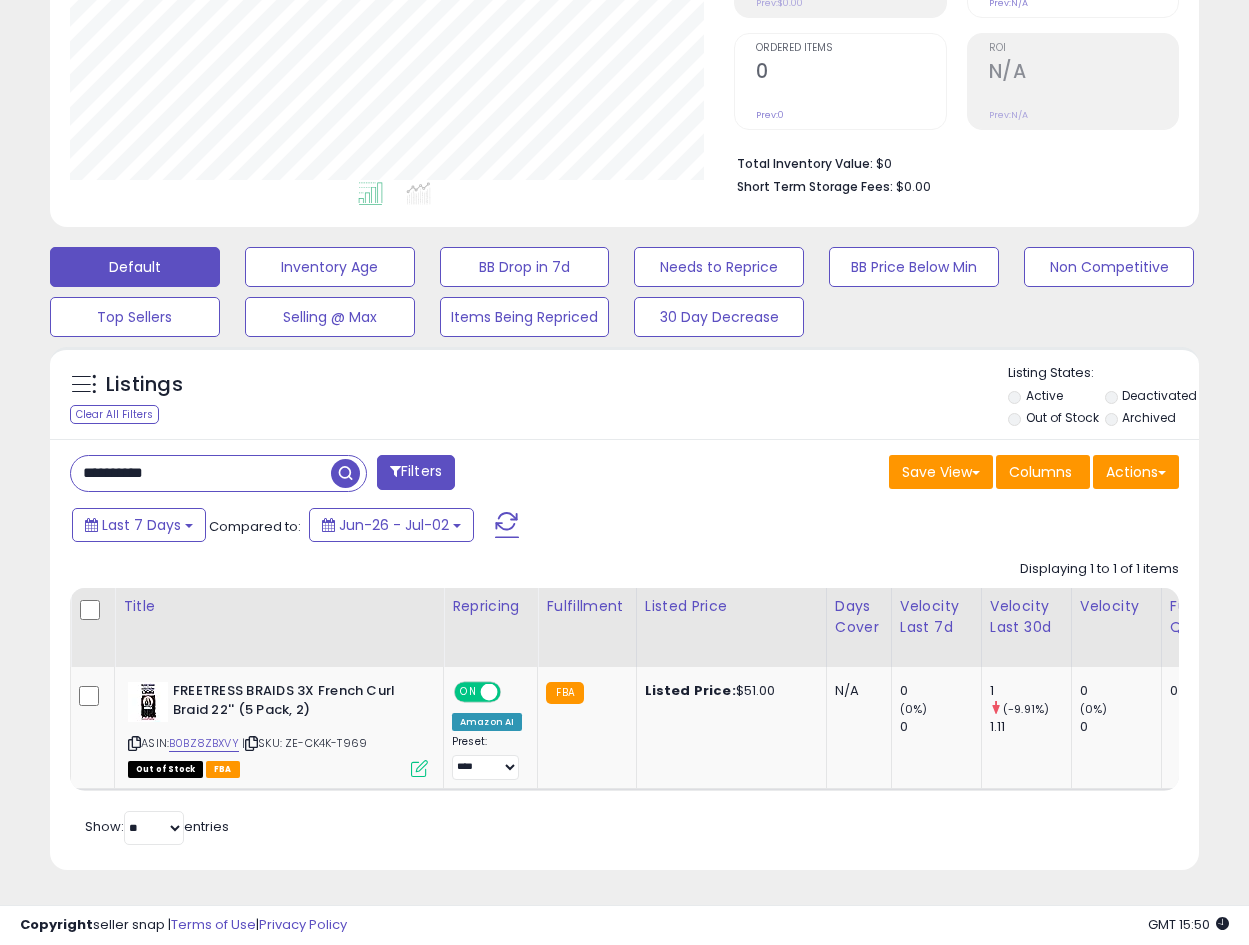 click on "**********" at bounding box center [201, 473] 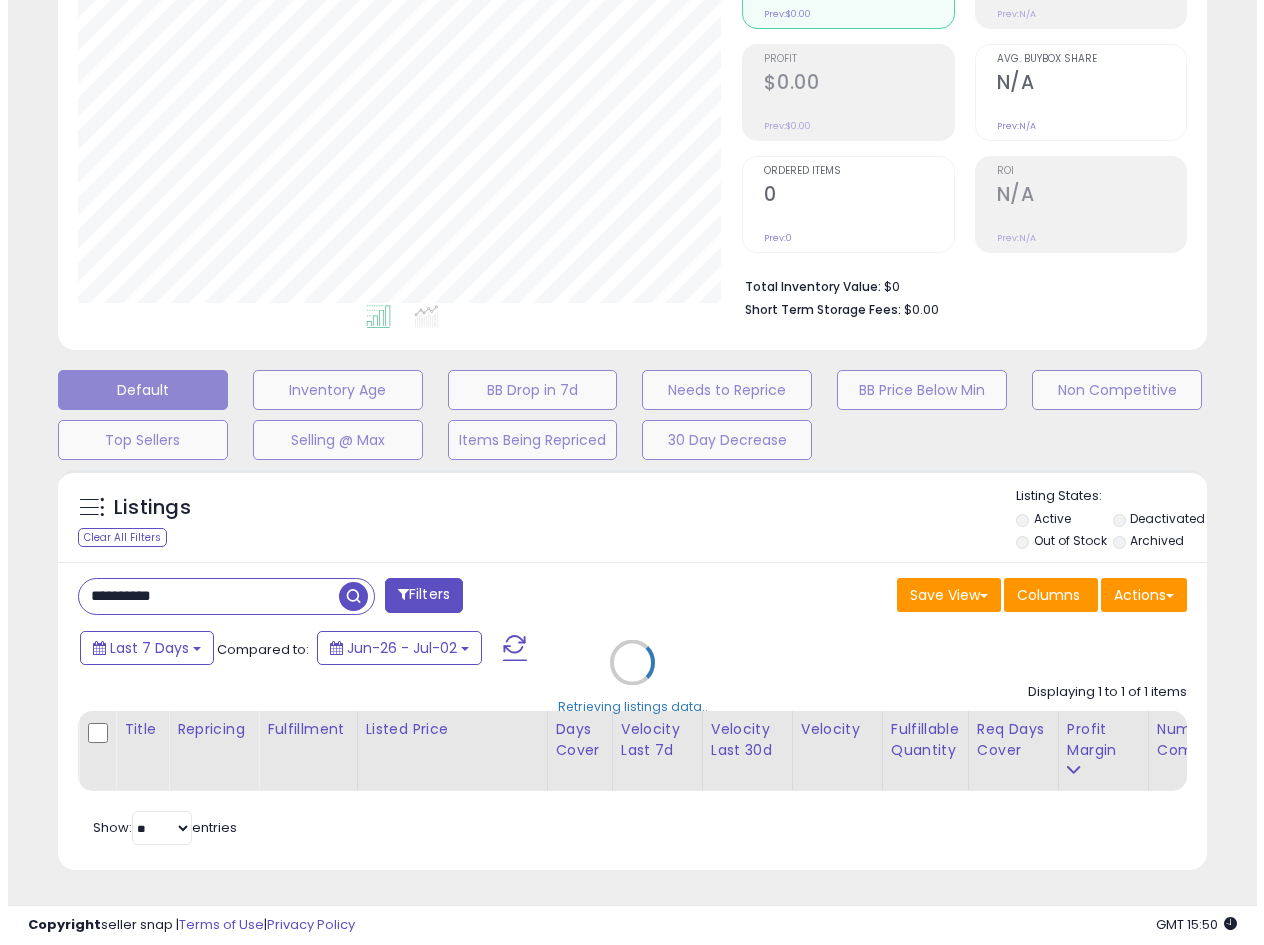 scroll, scrollTop: 275, scrollLeft: 0, axis: vertical 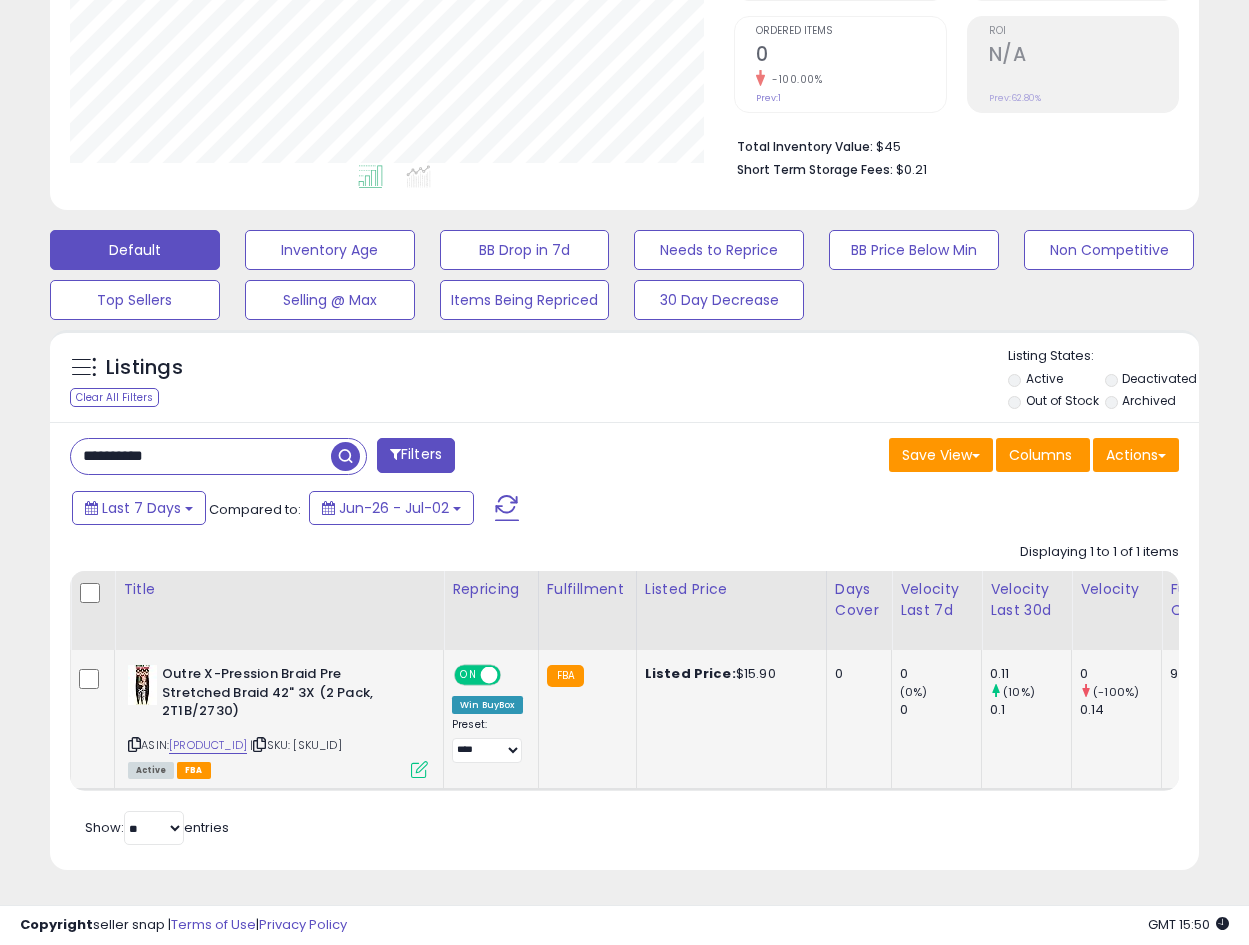 click at bounding box center [419, 769] 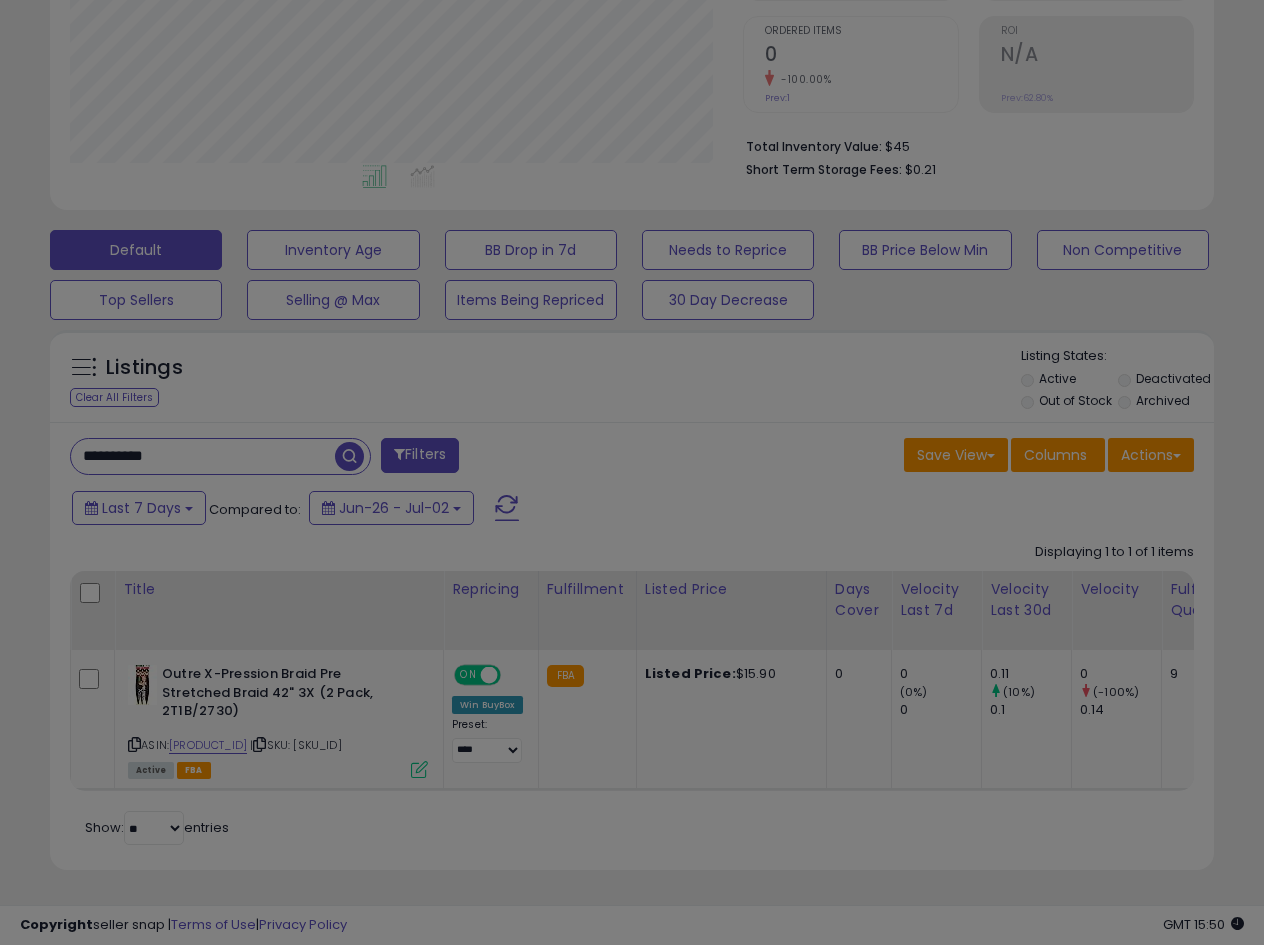 scroll, scrollTop: 999590, scrollLeft: 999327, axis: both 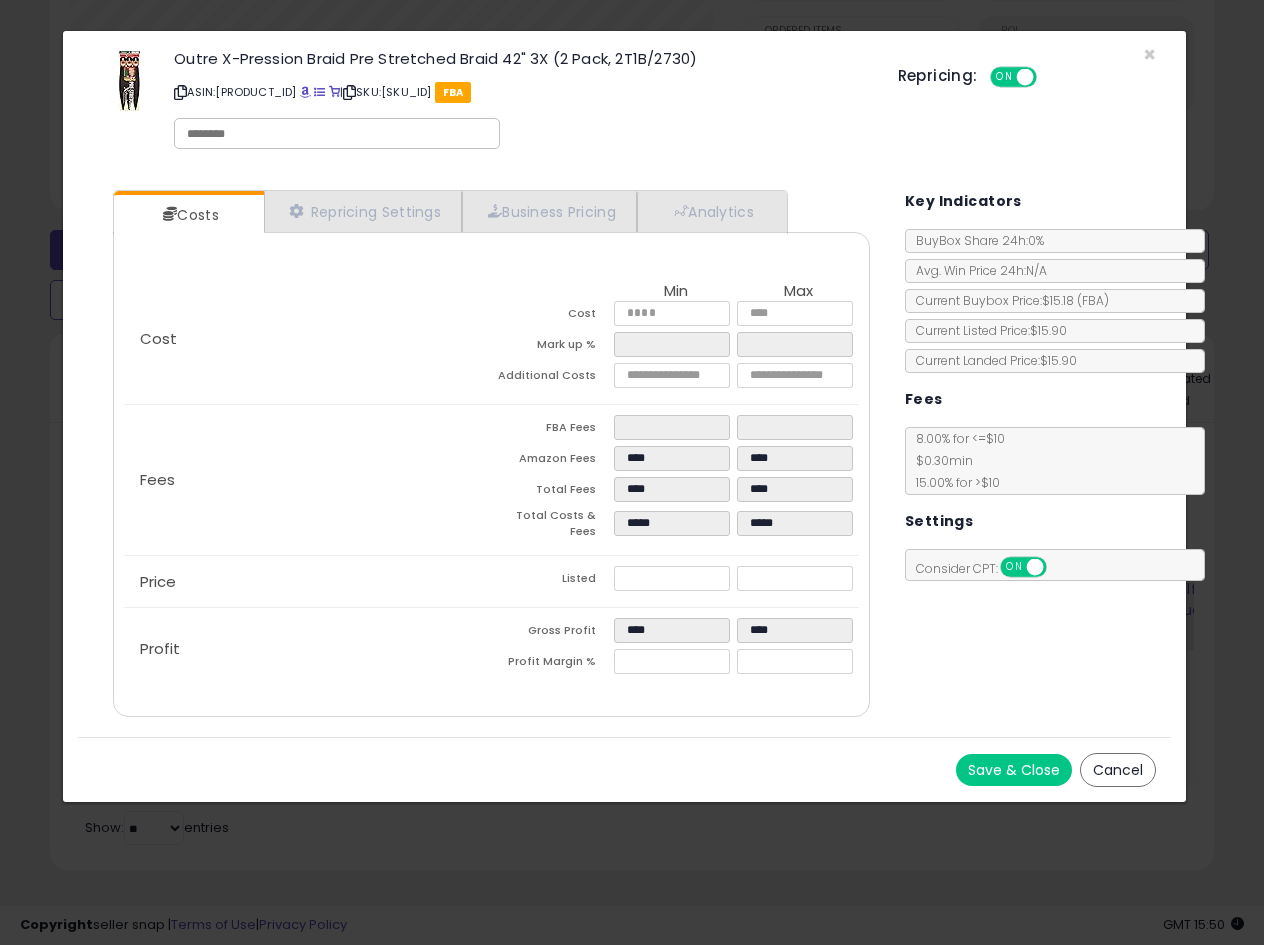 click on "Outre X-Pression Braid Pre Stretched Braid 42" 3X (2 Pack, 2T1B/2730)" at bounding box center [624, 103] 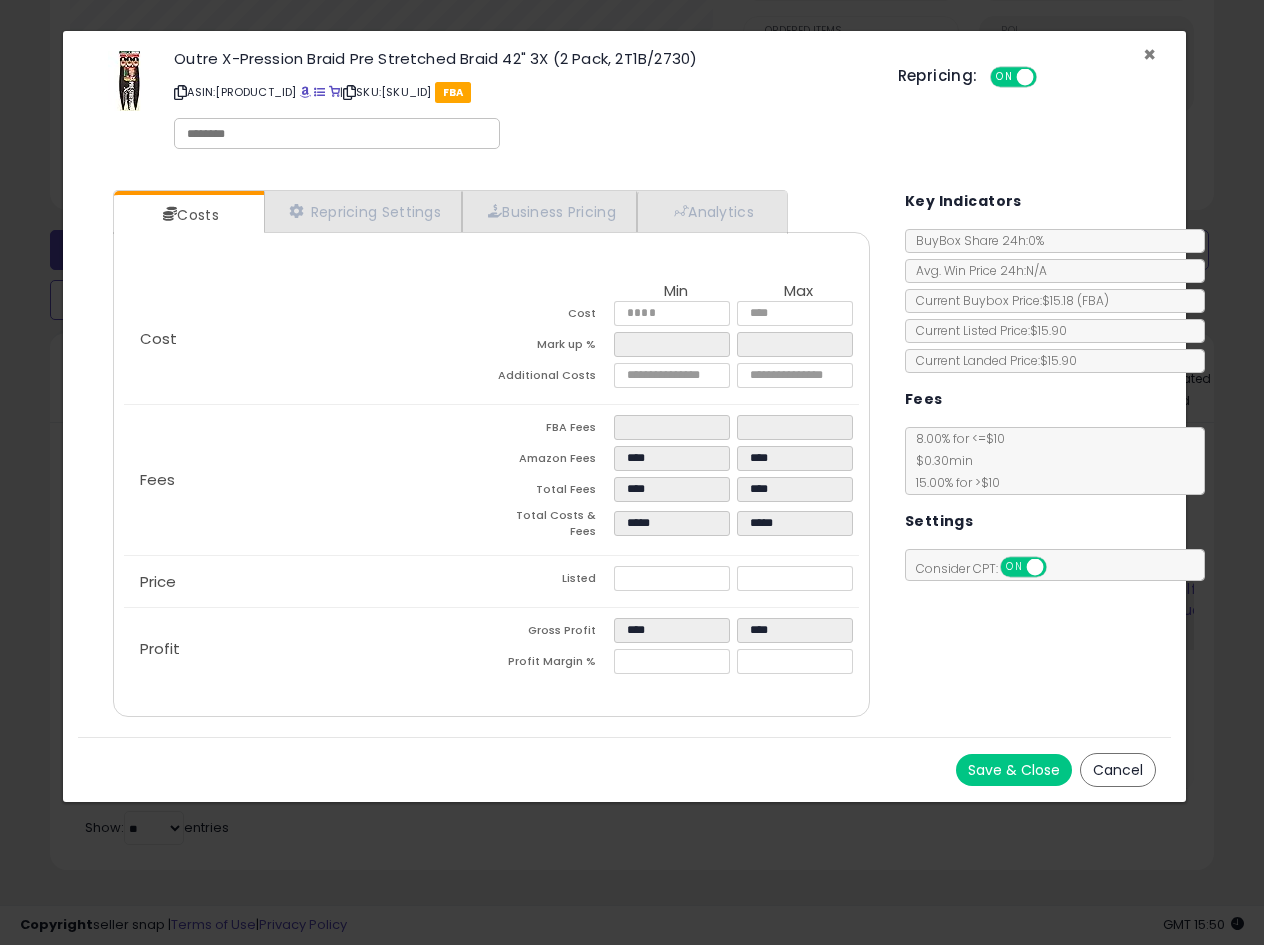 click on "×" at bounding box center (1149, 54) 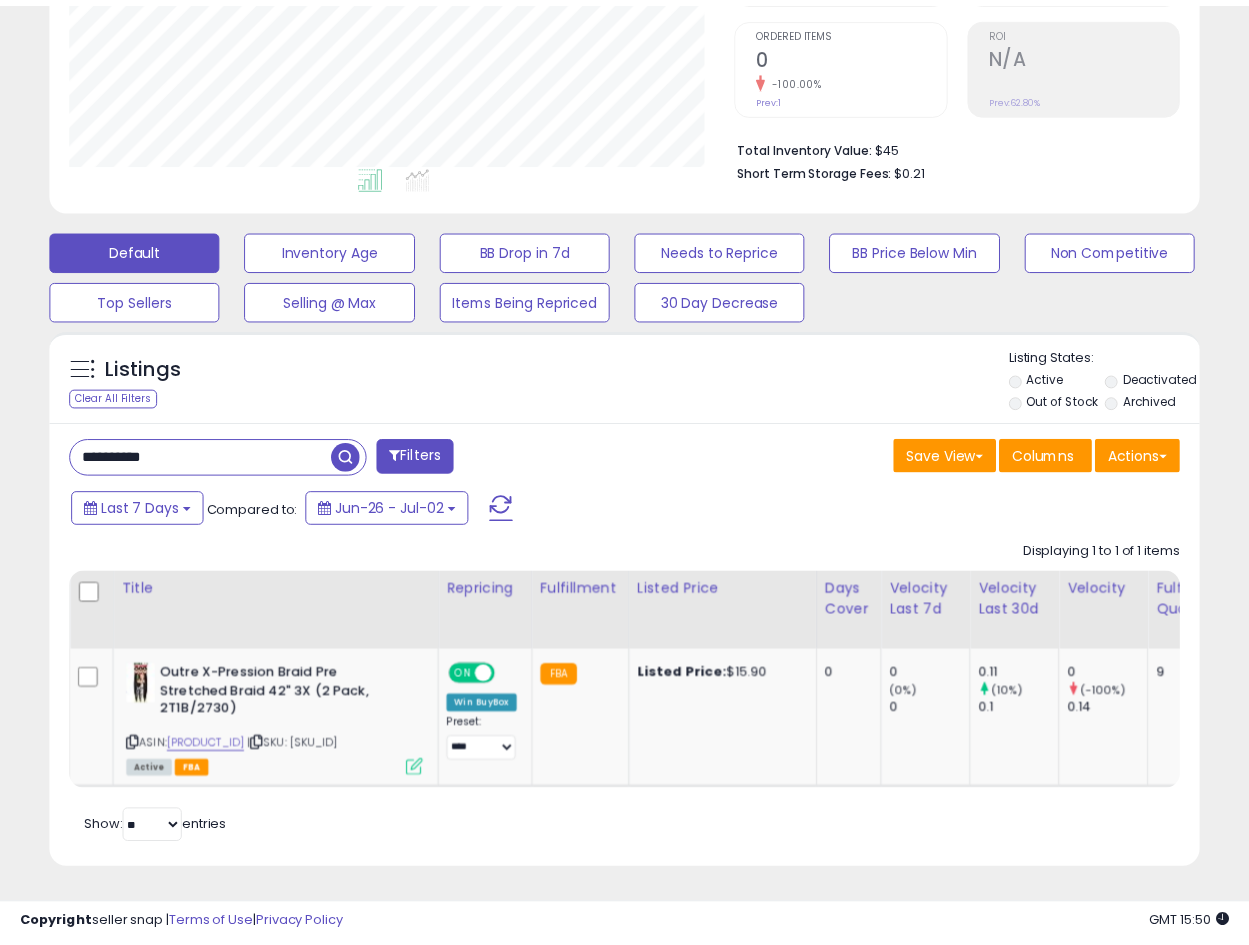 scroll, scrollTop: 410, scrollLeft: 665, axis: both 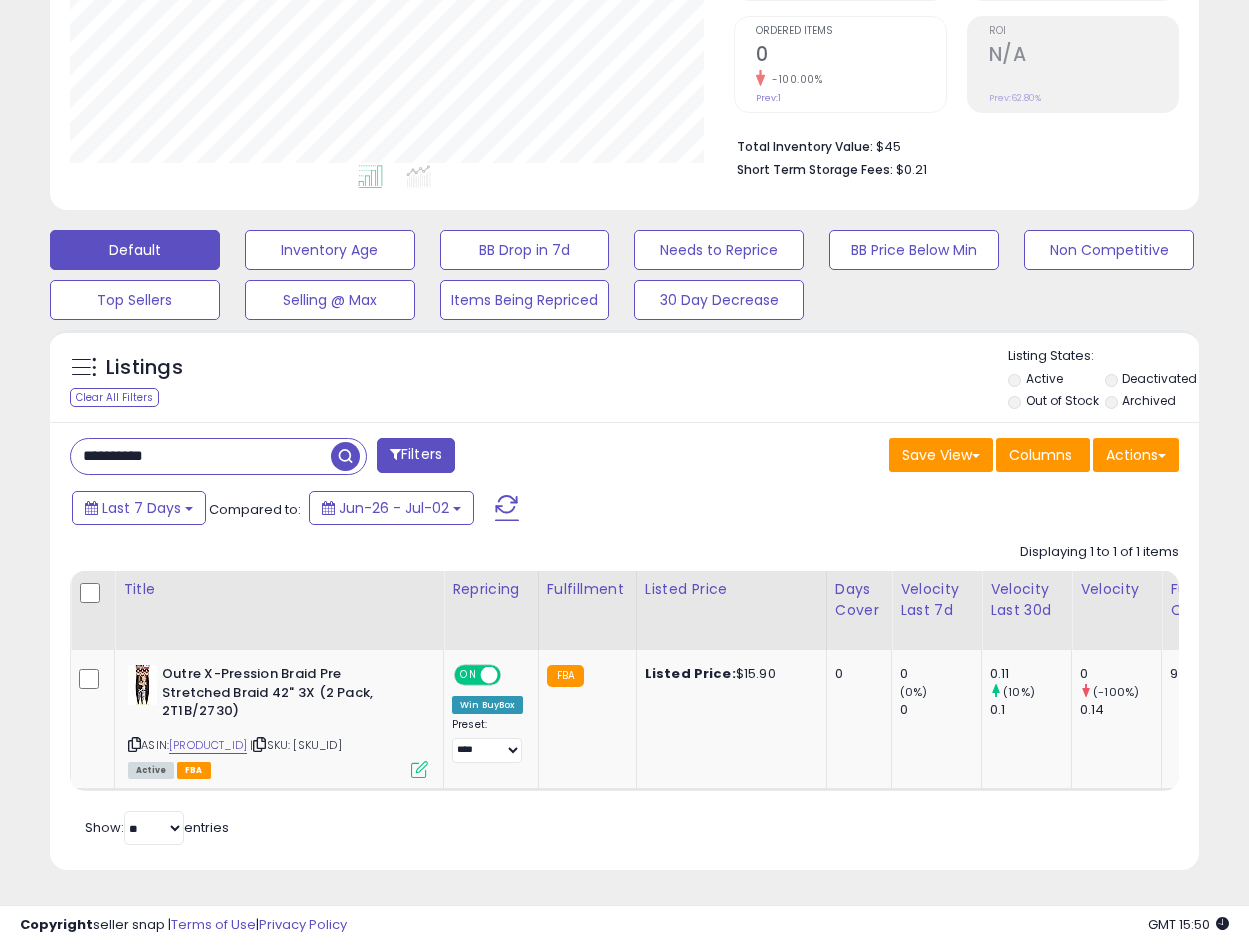click on "**********" at bounding box center [201, 456] 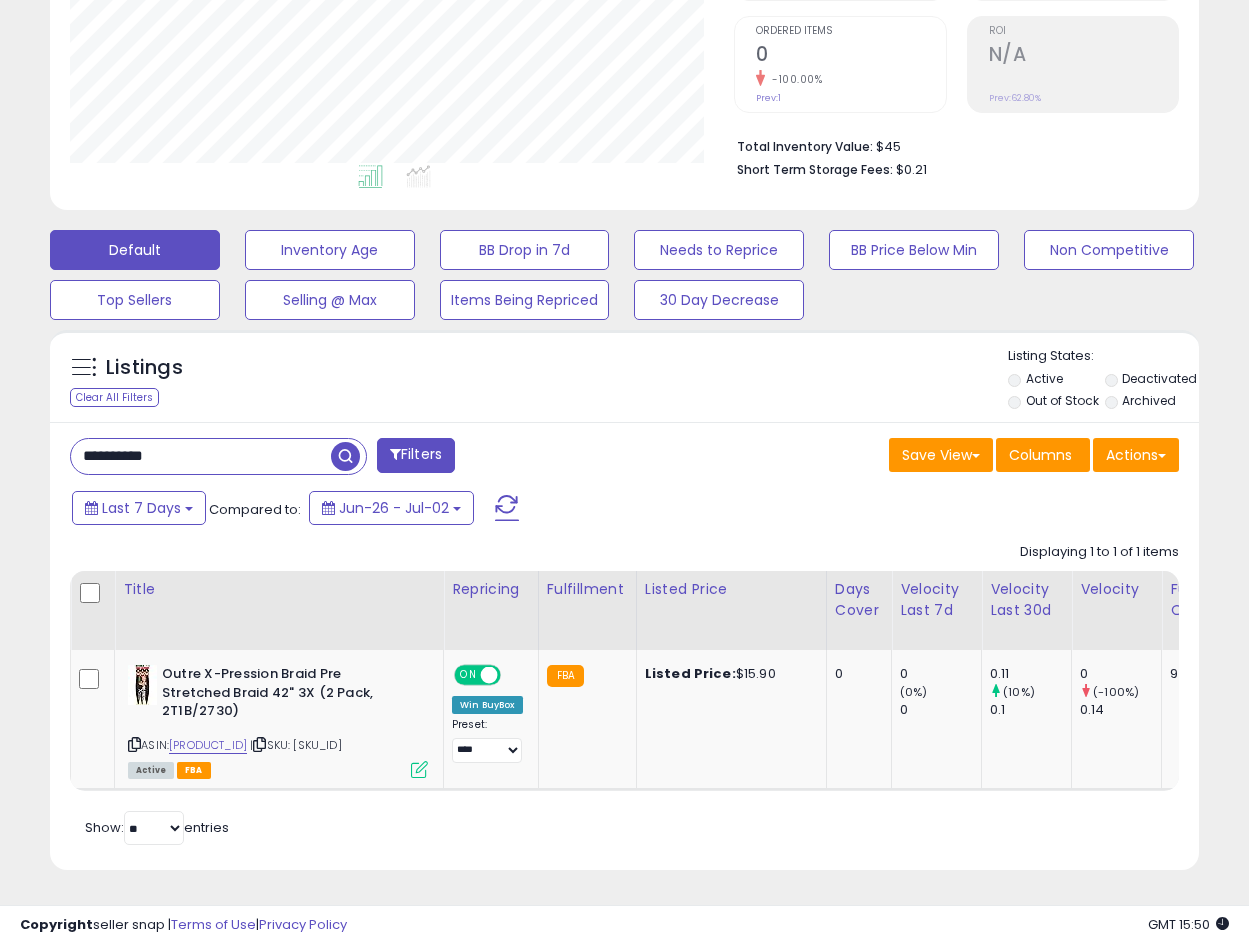 click on "**********" at bounding box center (201, 456) 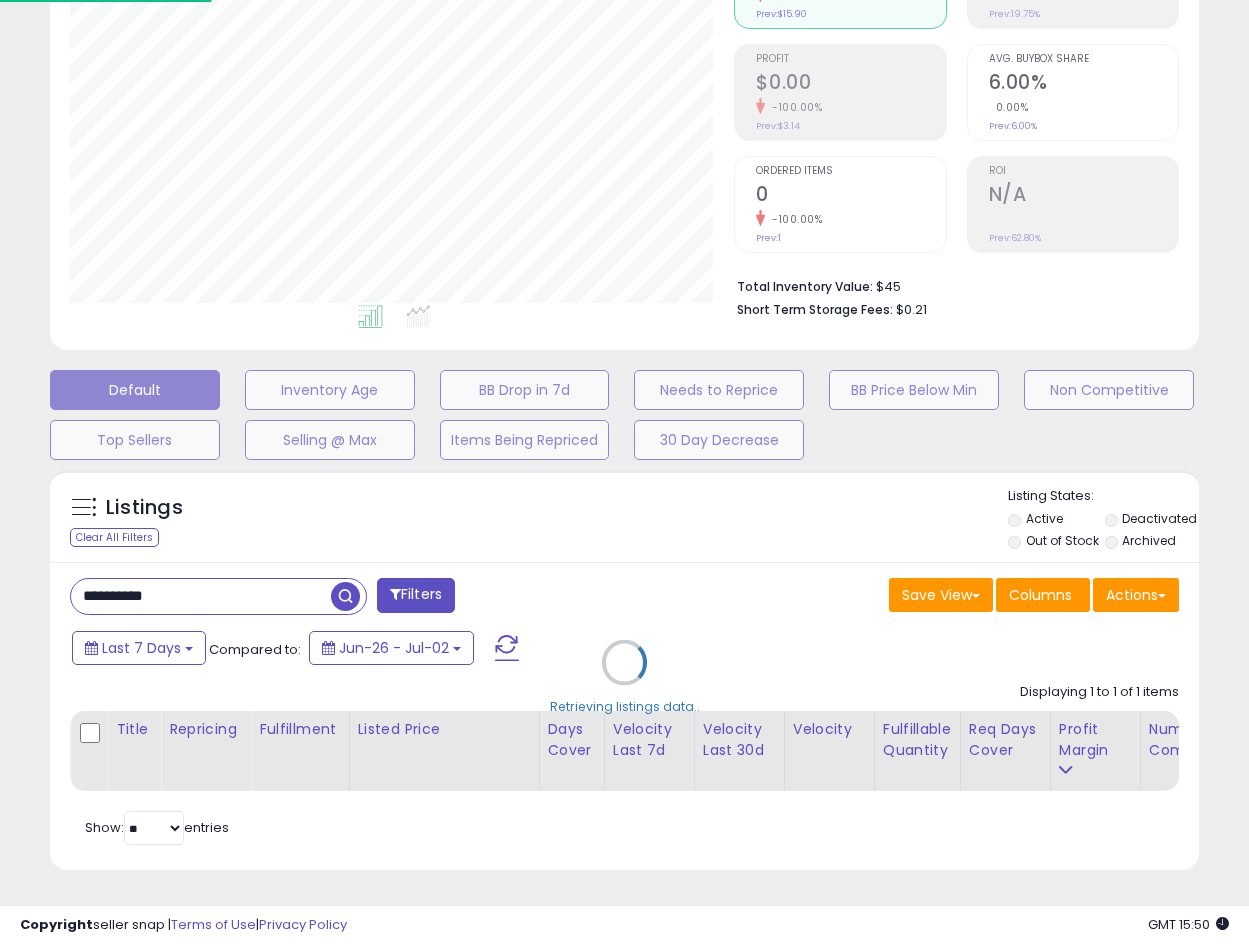 scroll, scrollTop: 999590, scrollLeft: 999327, axis: both 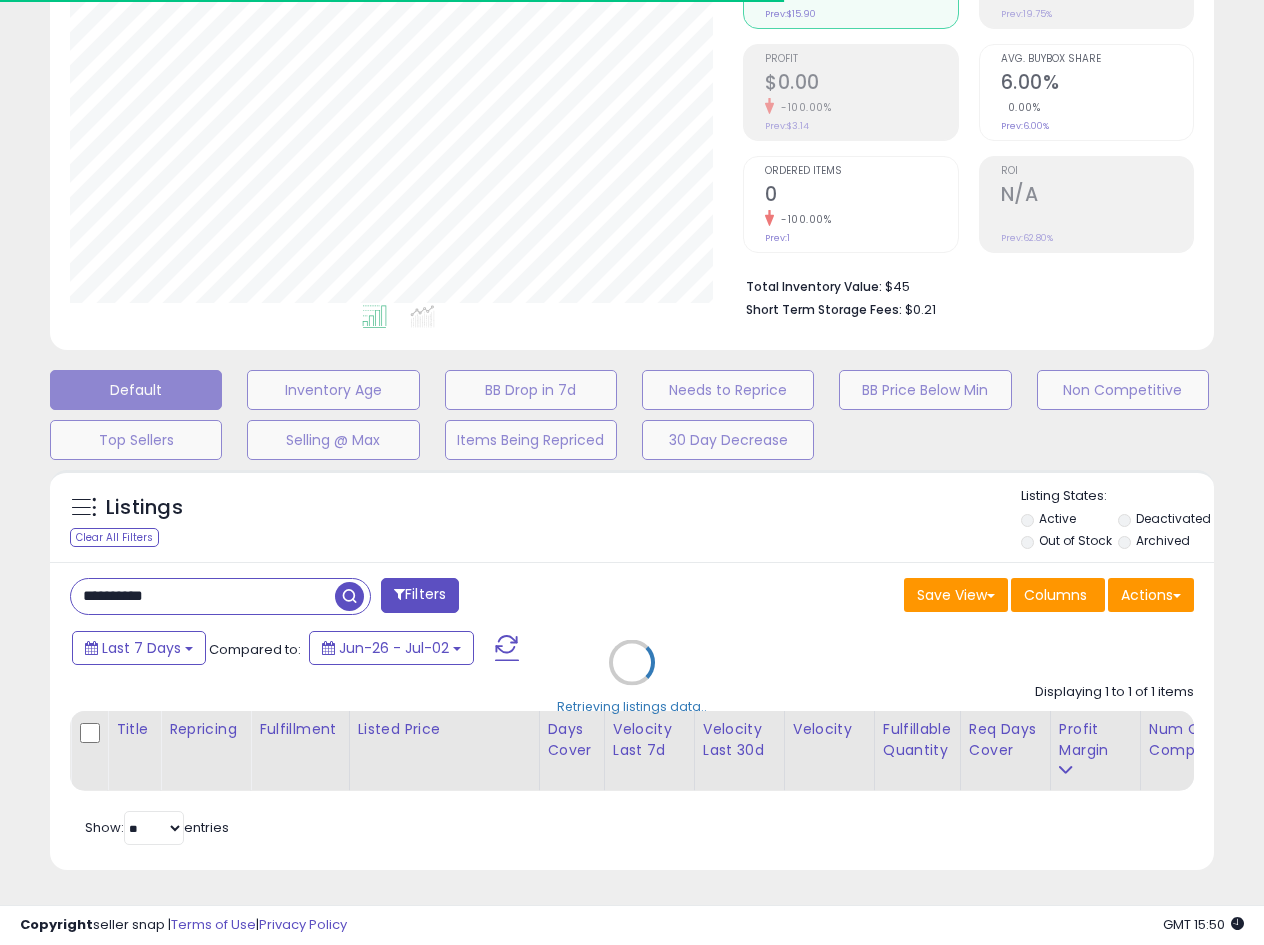 click on "Listings
Clear All Filters" at bounding box center [632, 677] 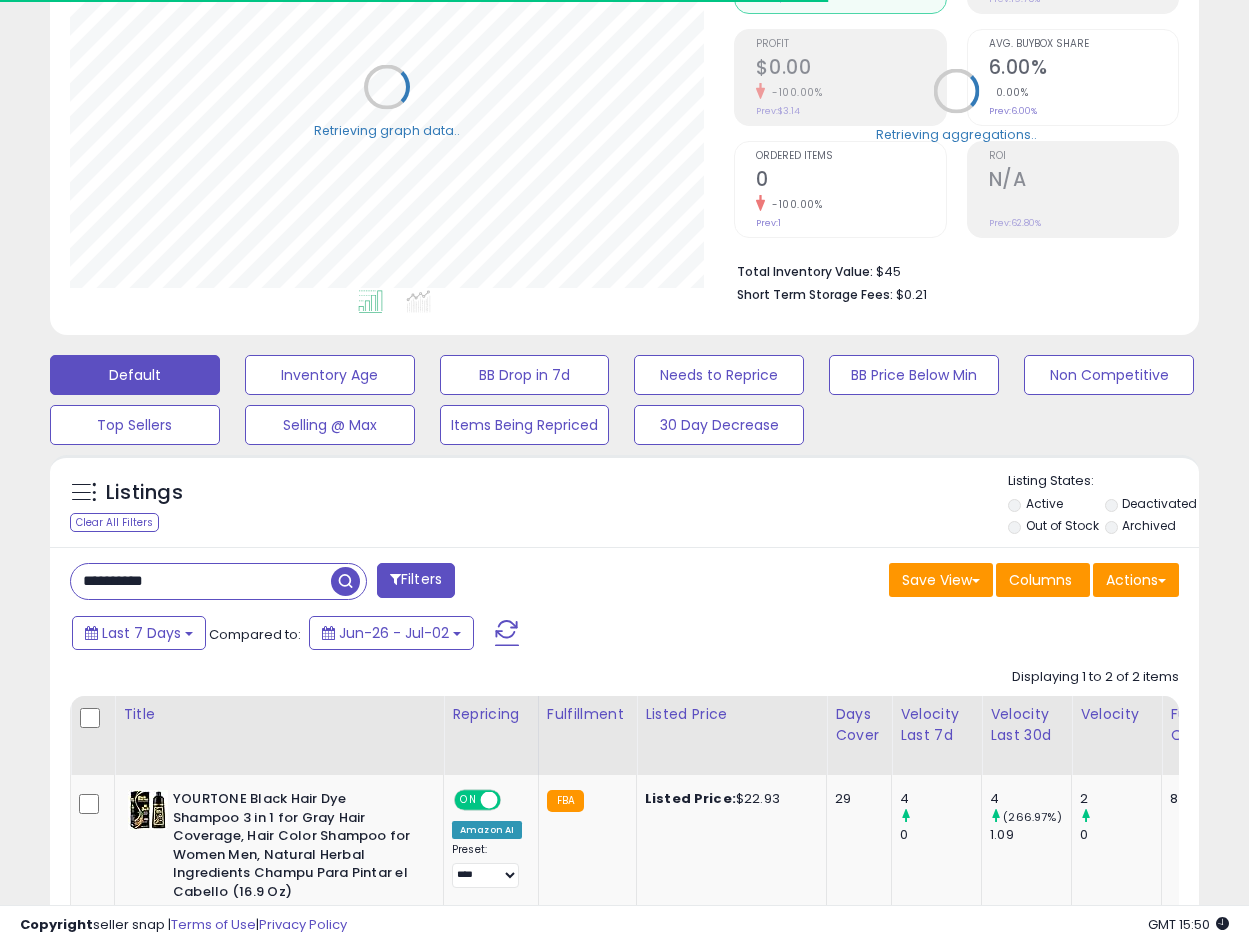 scroll, scrollTop: 410, scrollLeft: 665, axis: both 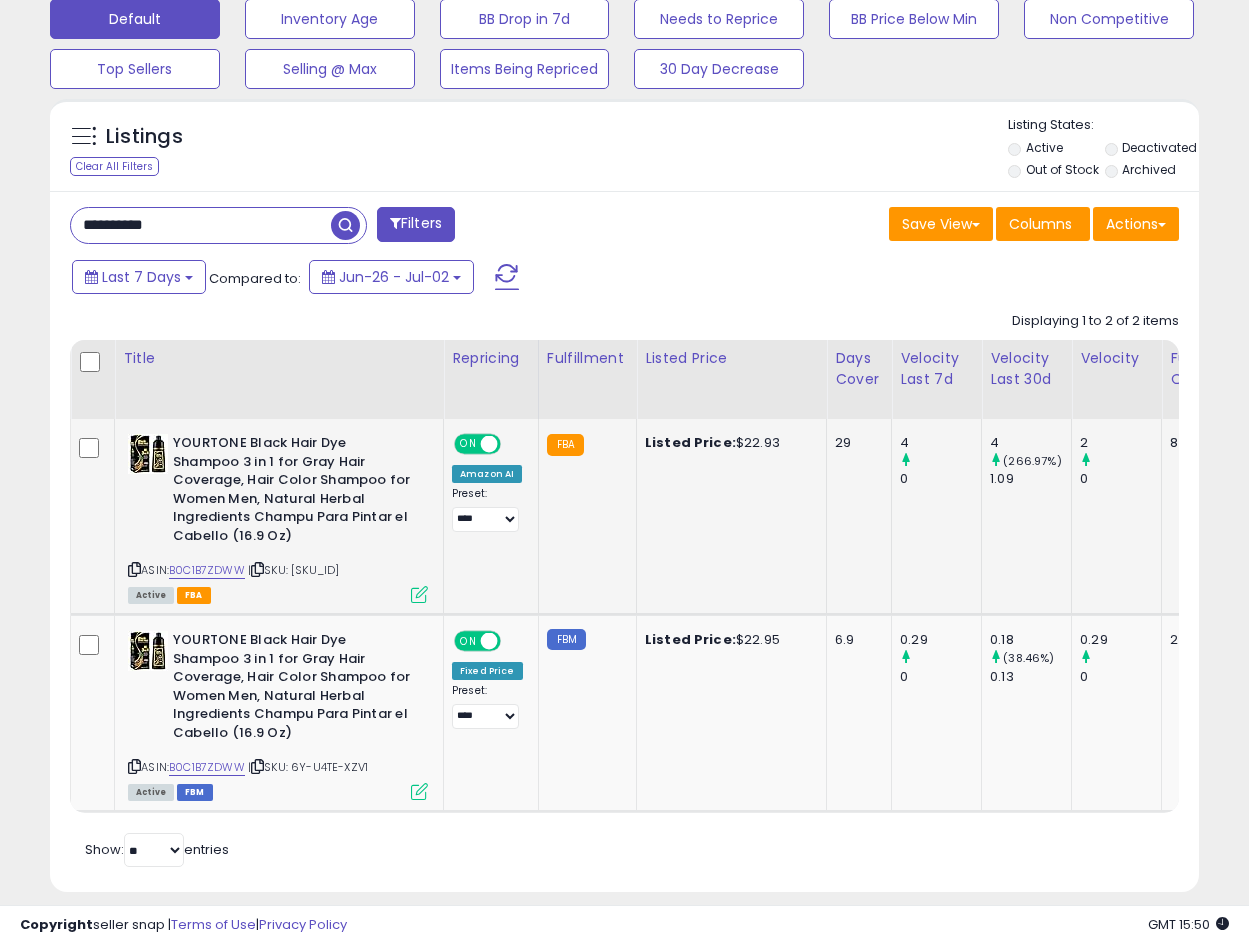 click at bounding box center (419, 594) 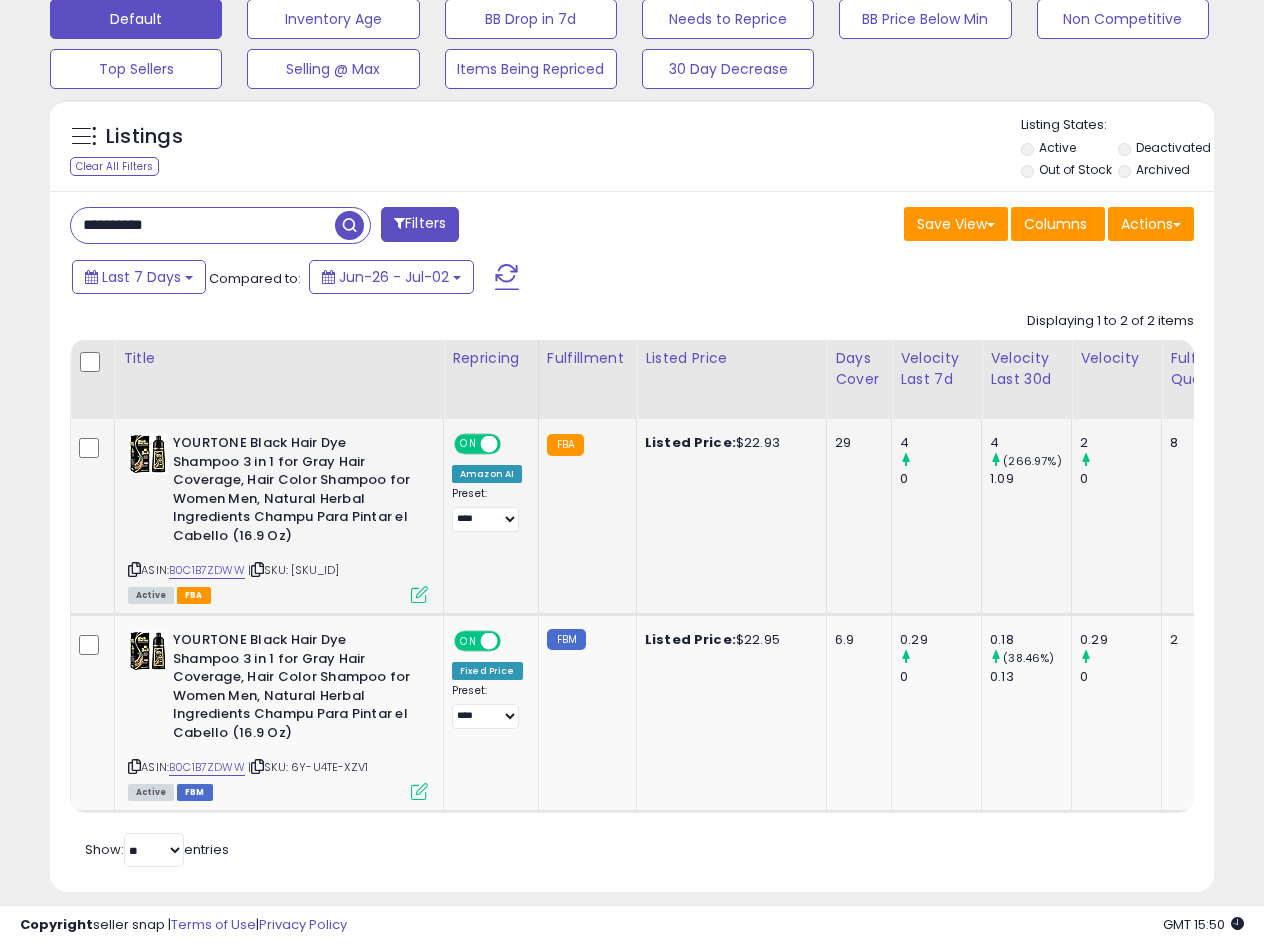 scroll, scrollTop: 999590, scrollLeft: 999327, axis: both 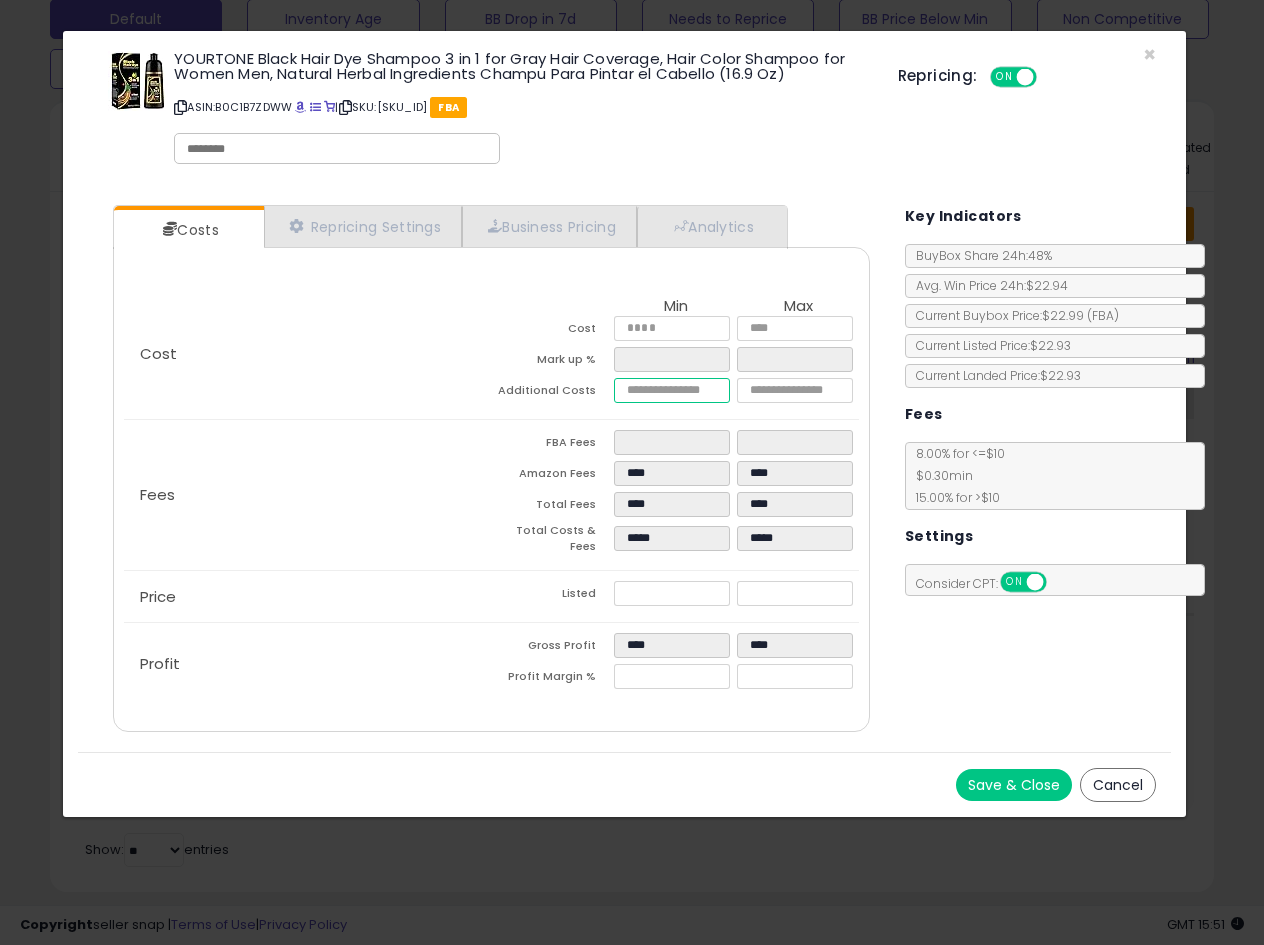 click at bounding box center (672, 390) 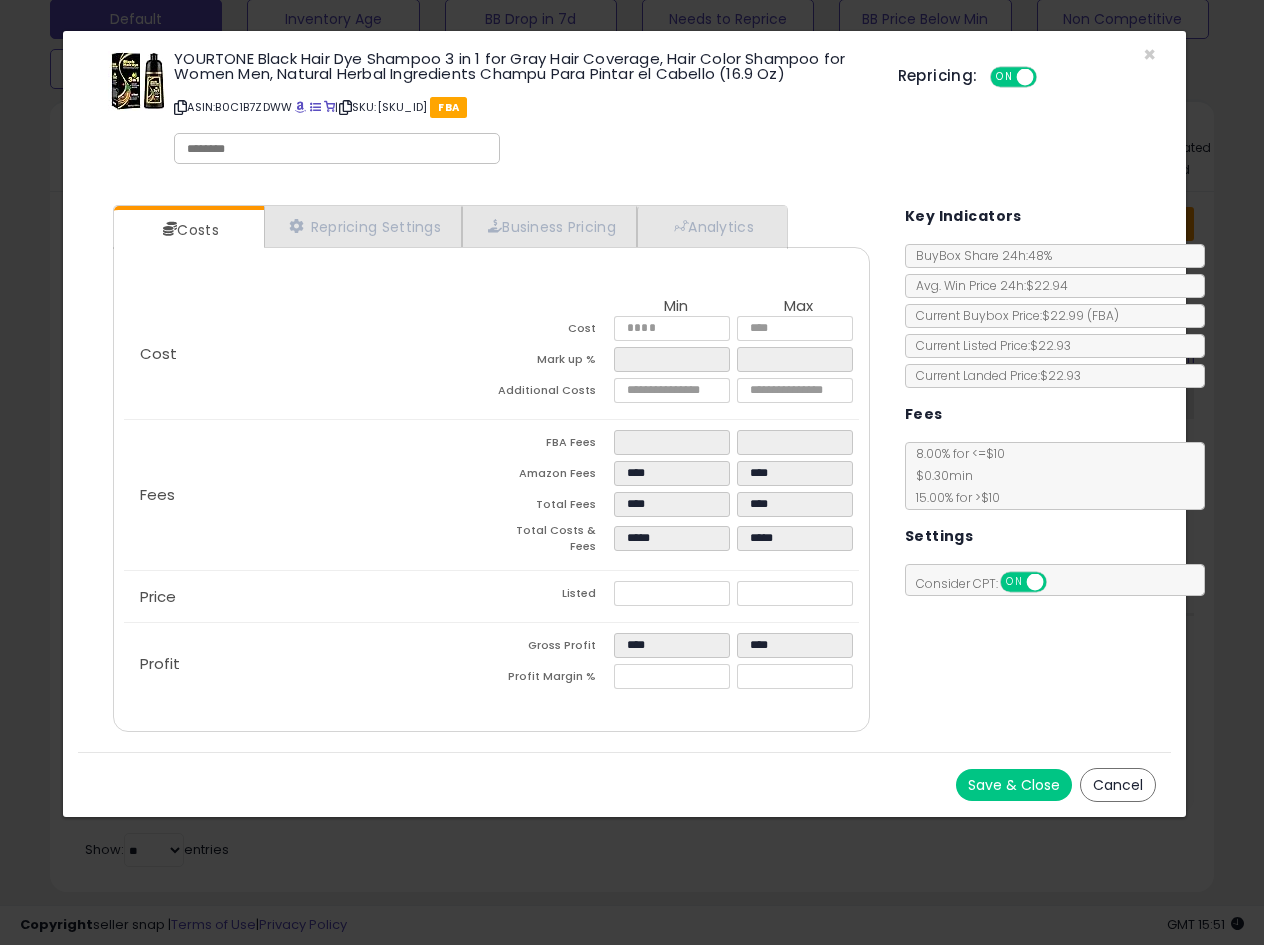 type on "*****" 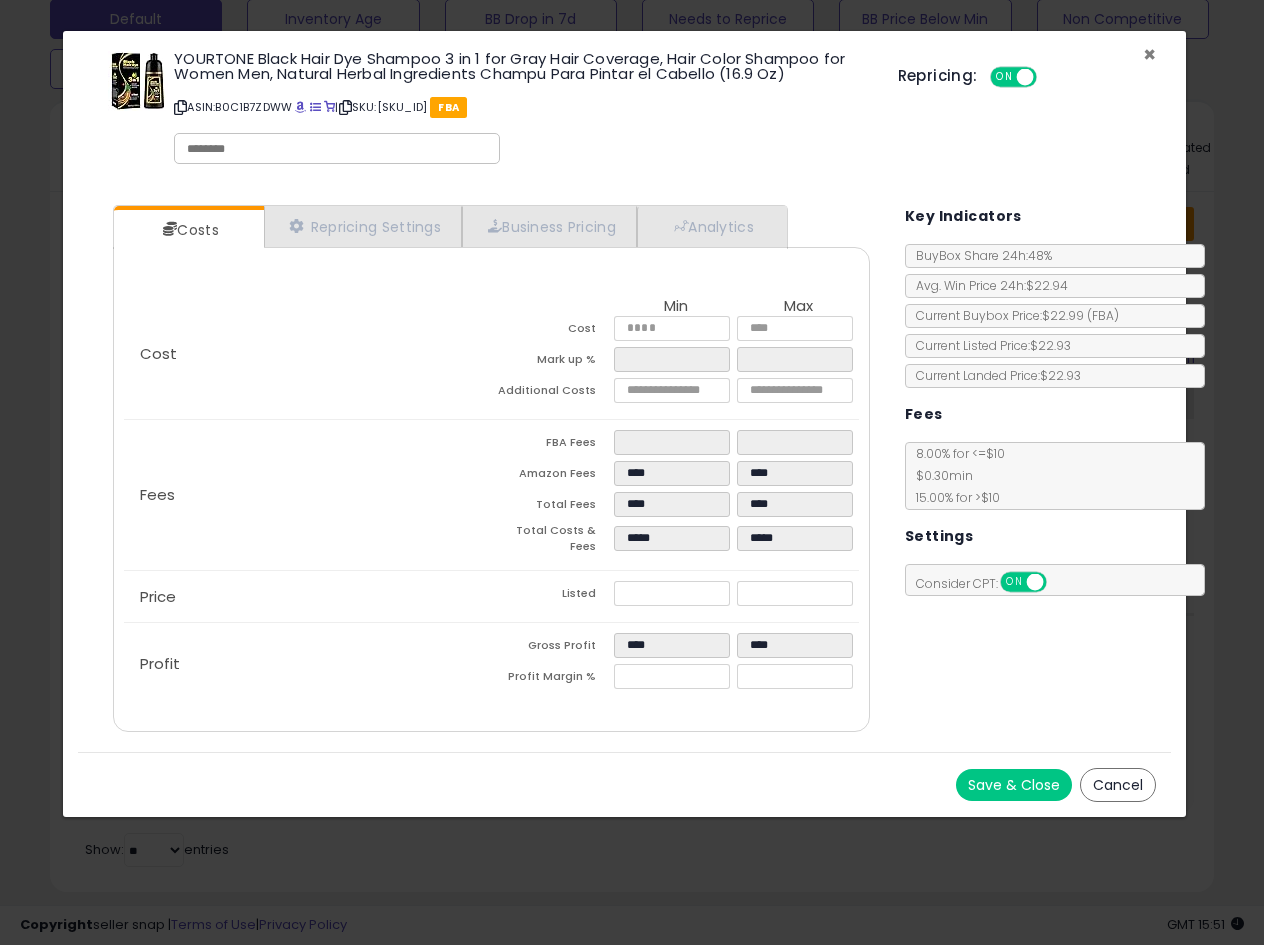 click on "×" at bounding box center (1149, 54) 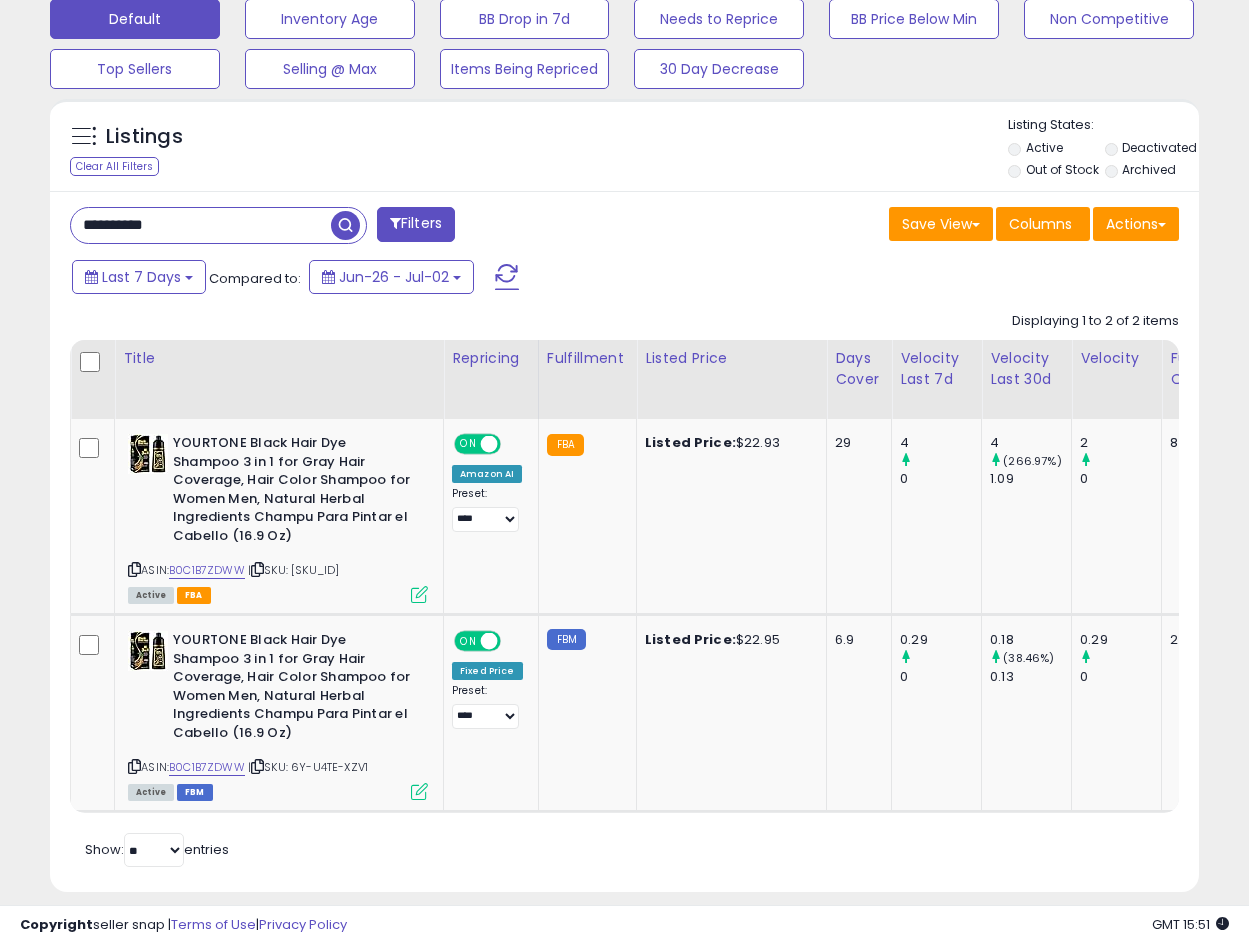 scroll, scrollTop: 410, scrollLeft: 665, axis: both 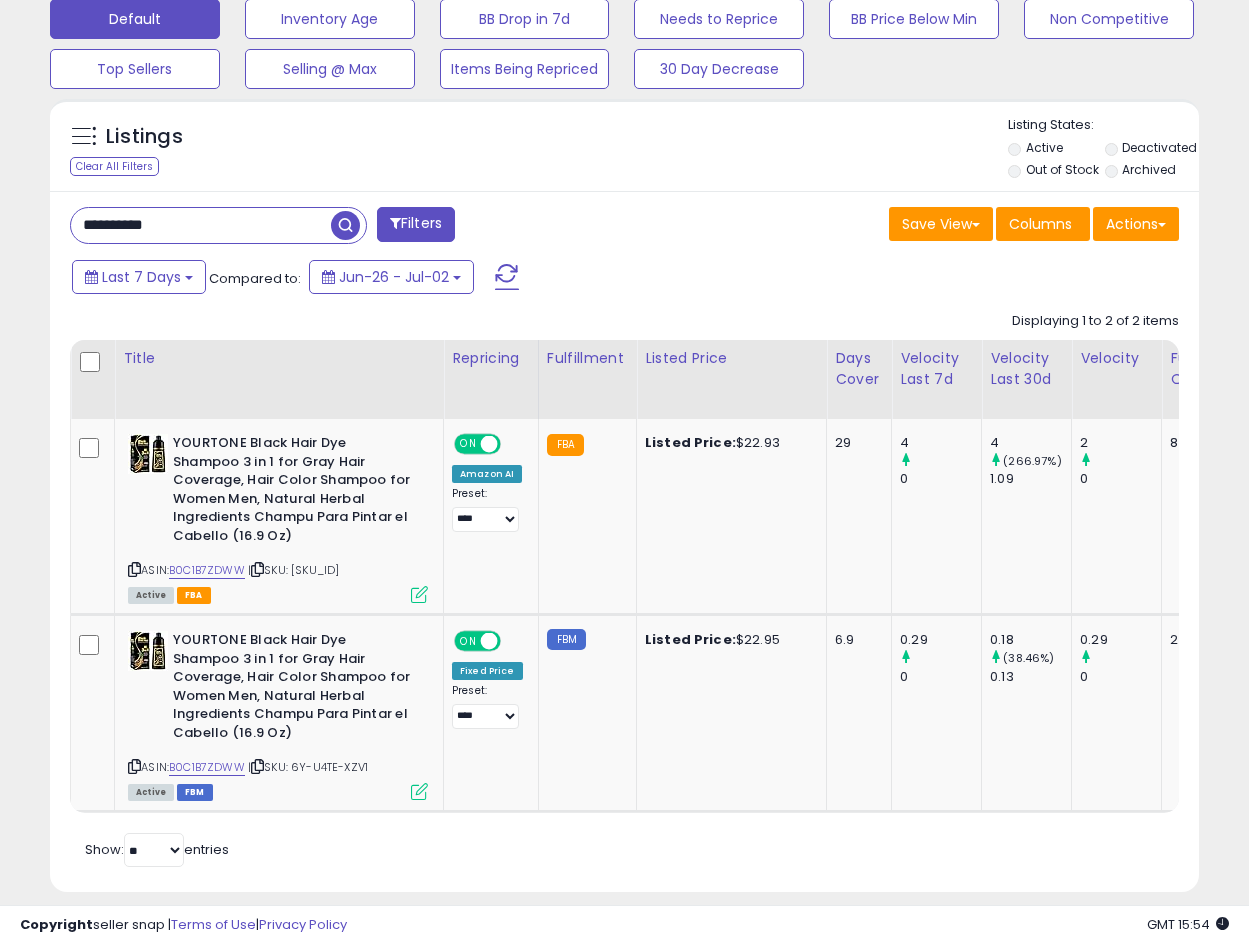 click on "**********" at bounding box center (201, 225) 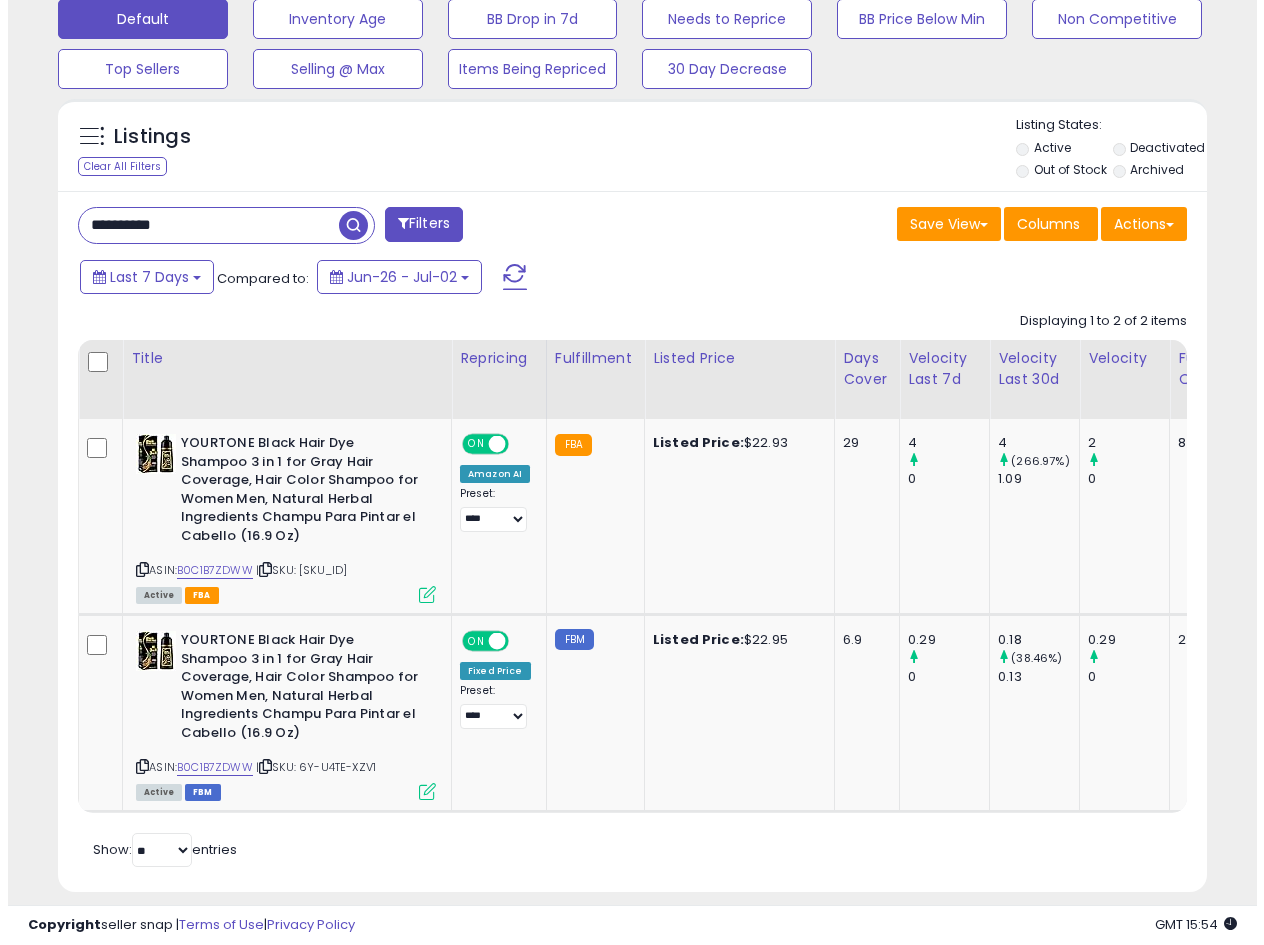 scroll, scrollTop: 275, scrollLeft: 0, axis: vertical 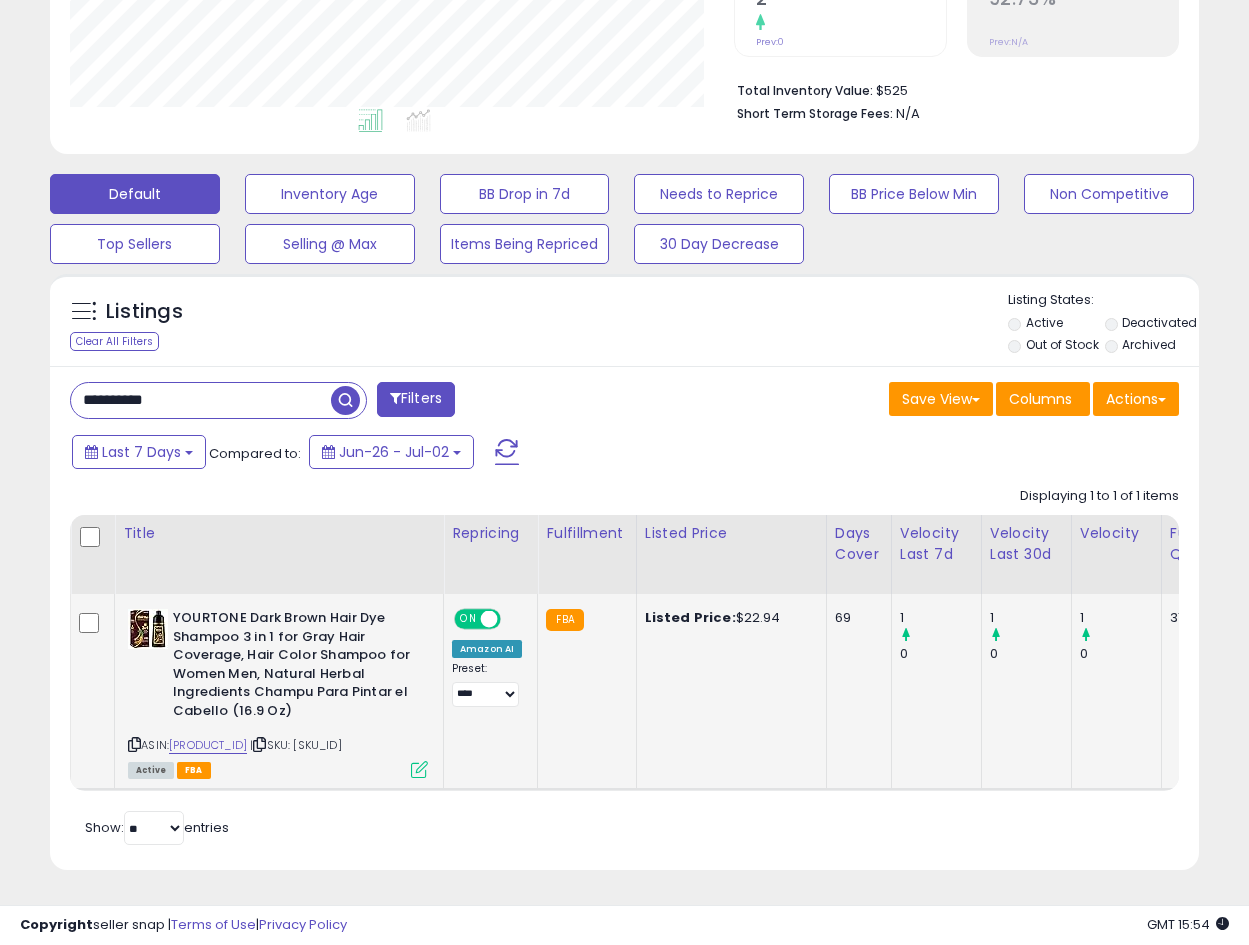 click at bounding box center (419, 769) 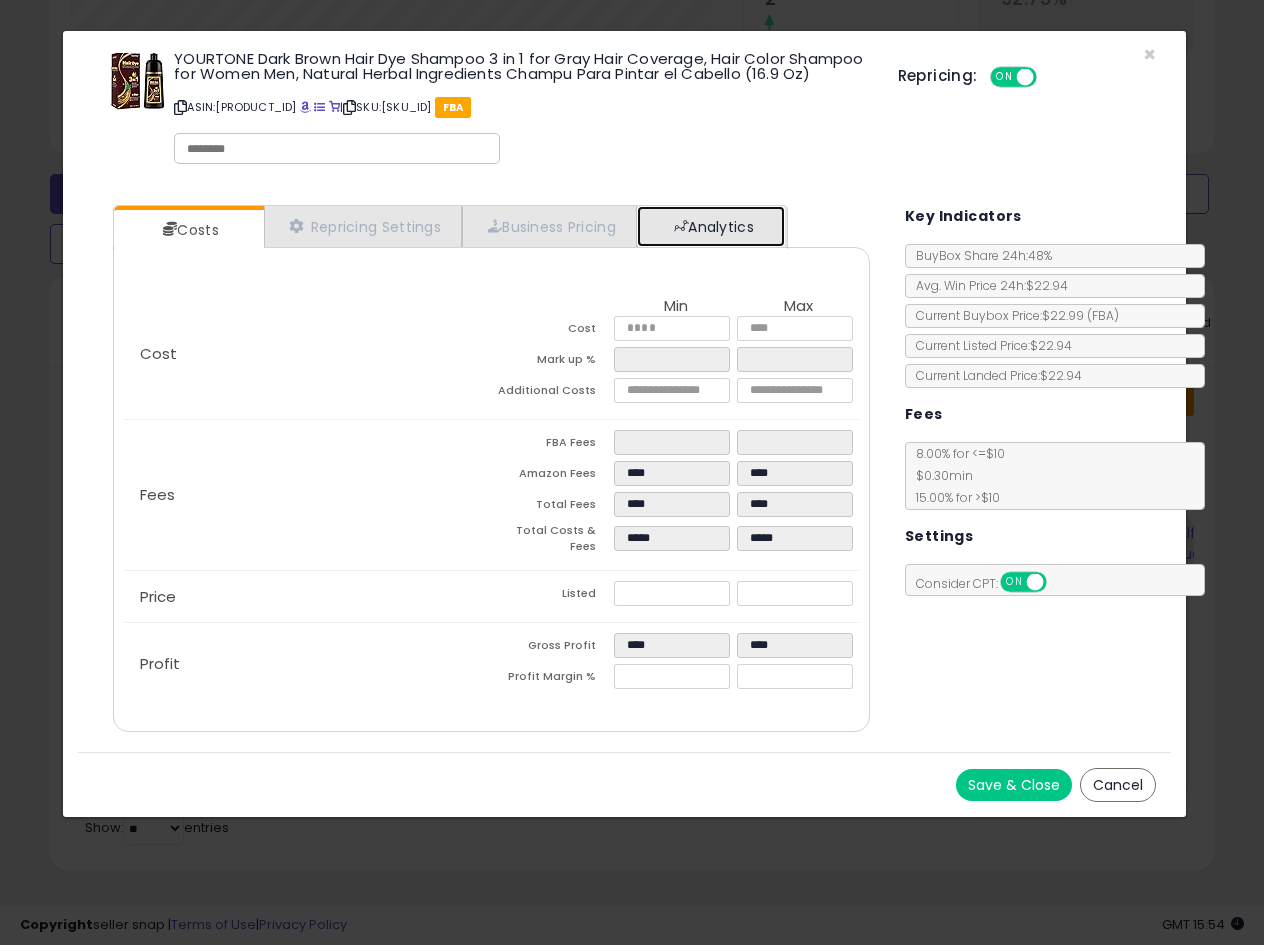 click on "Analytics" at bounding box center [711, 226] 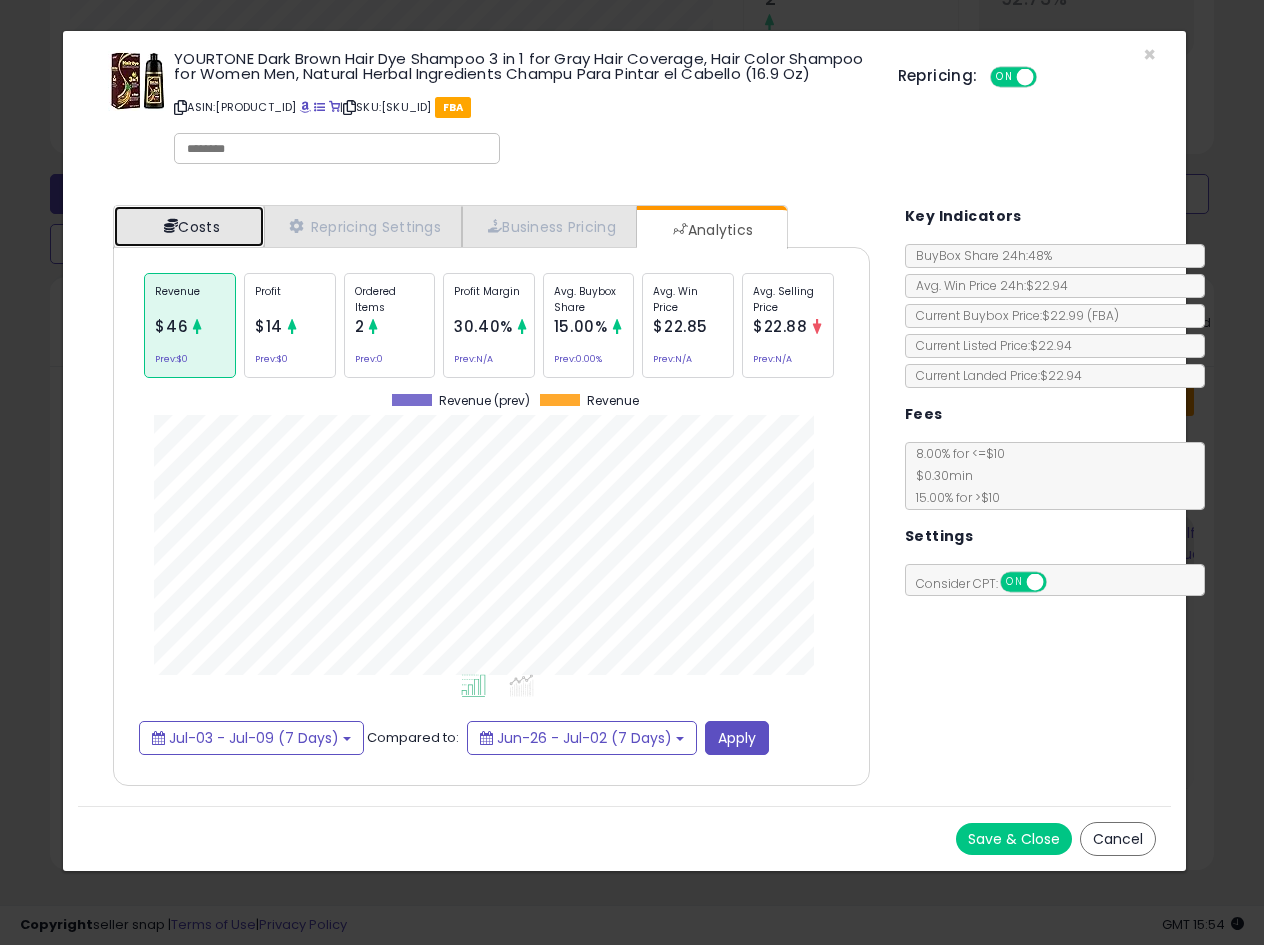 click on "Costs" at bounding box center [189, 226] 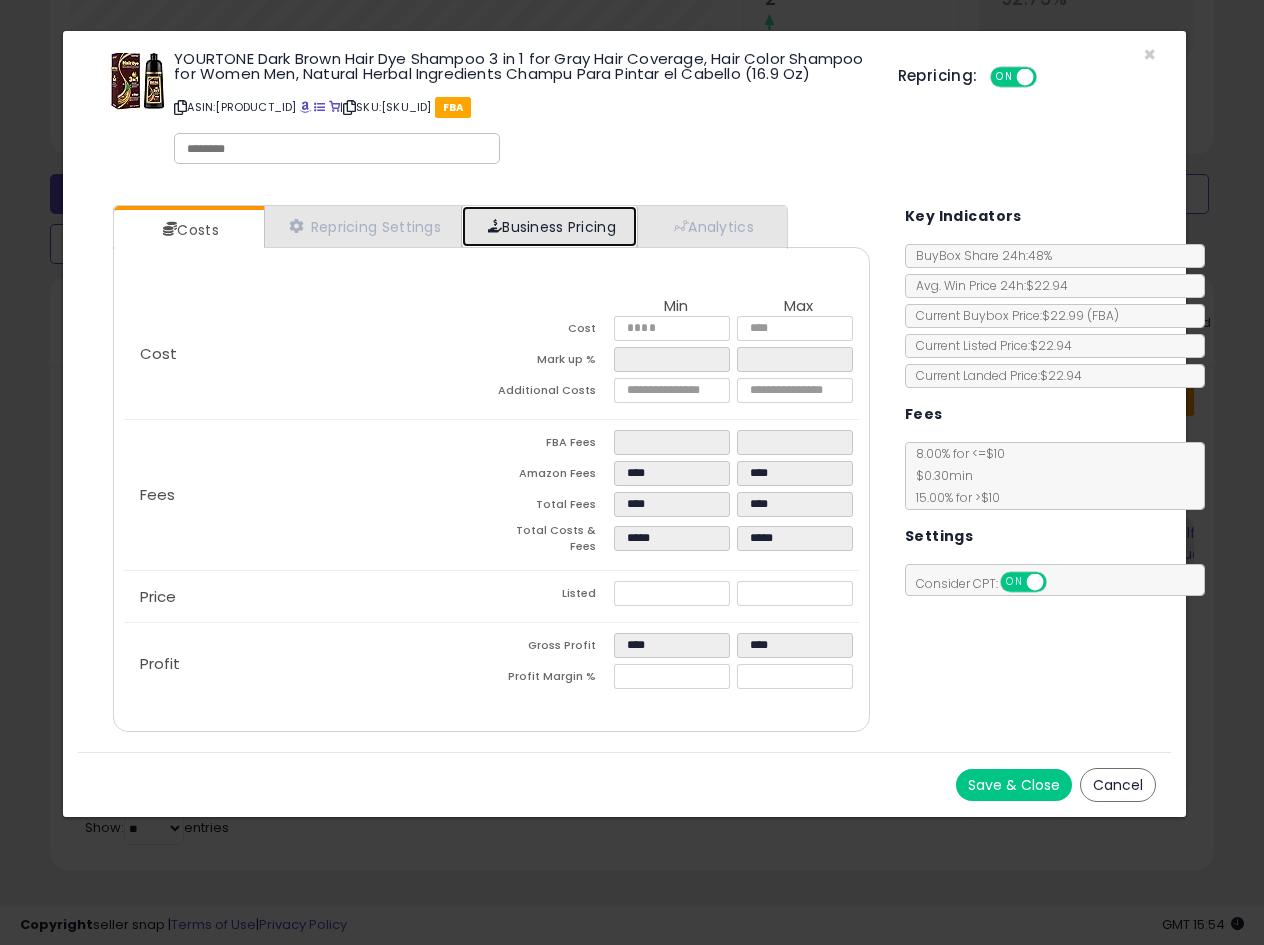 click on "Business Pricing" at bounding box center (549, 226) 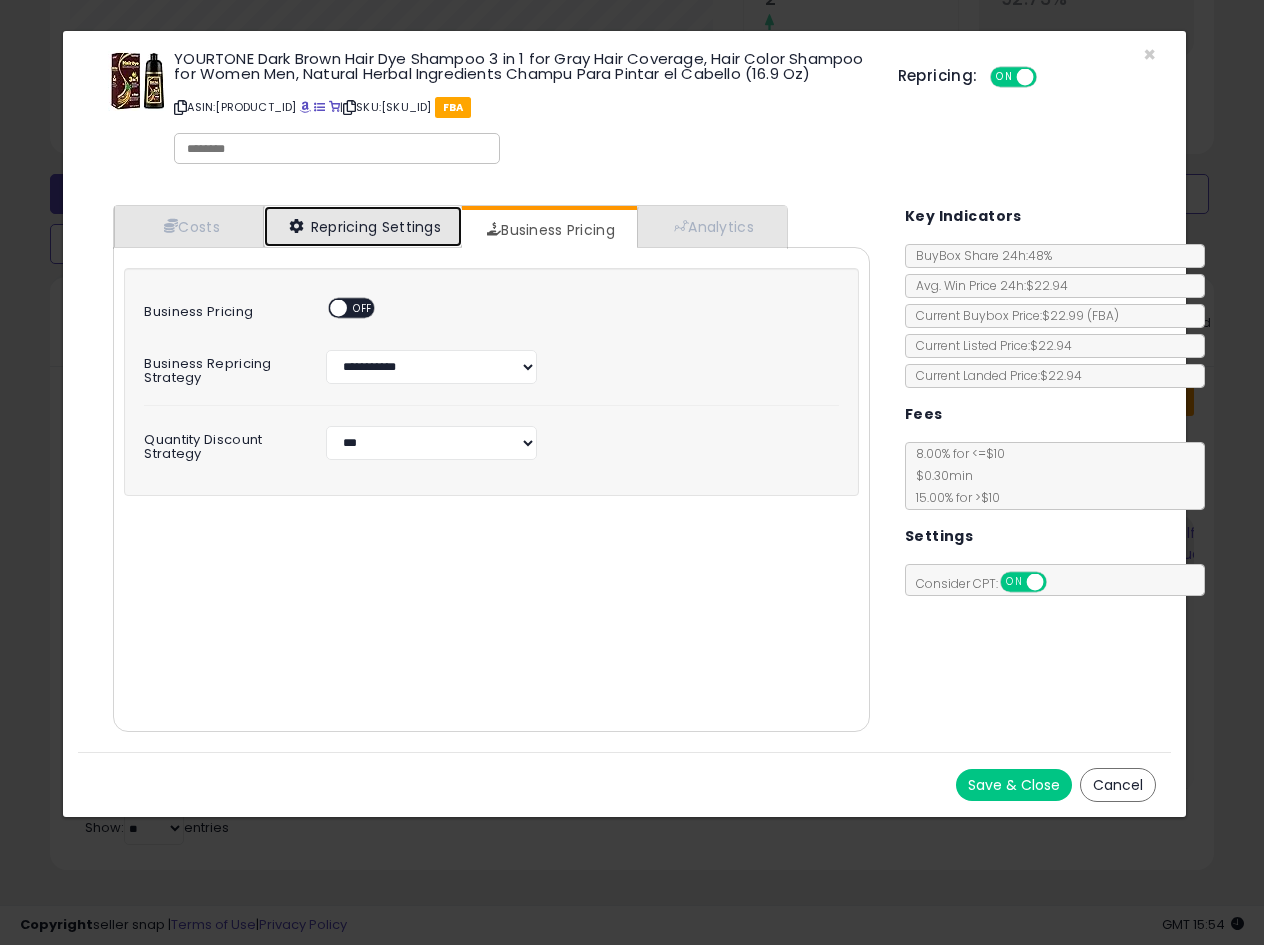 click on "Repricing Settings" at bounding box center [363, 226] 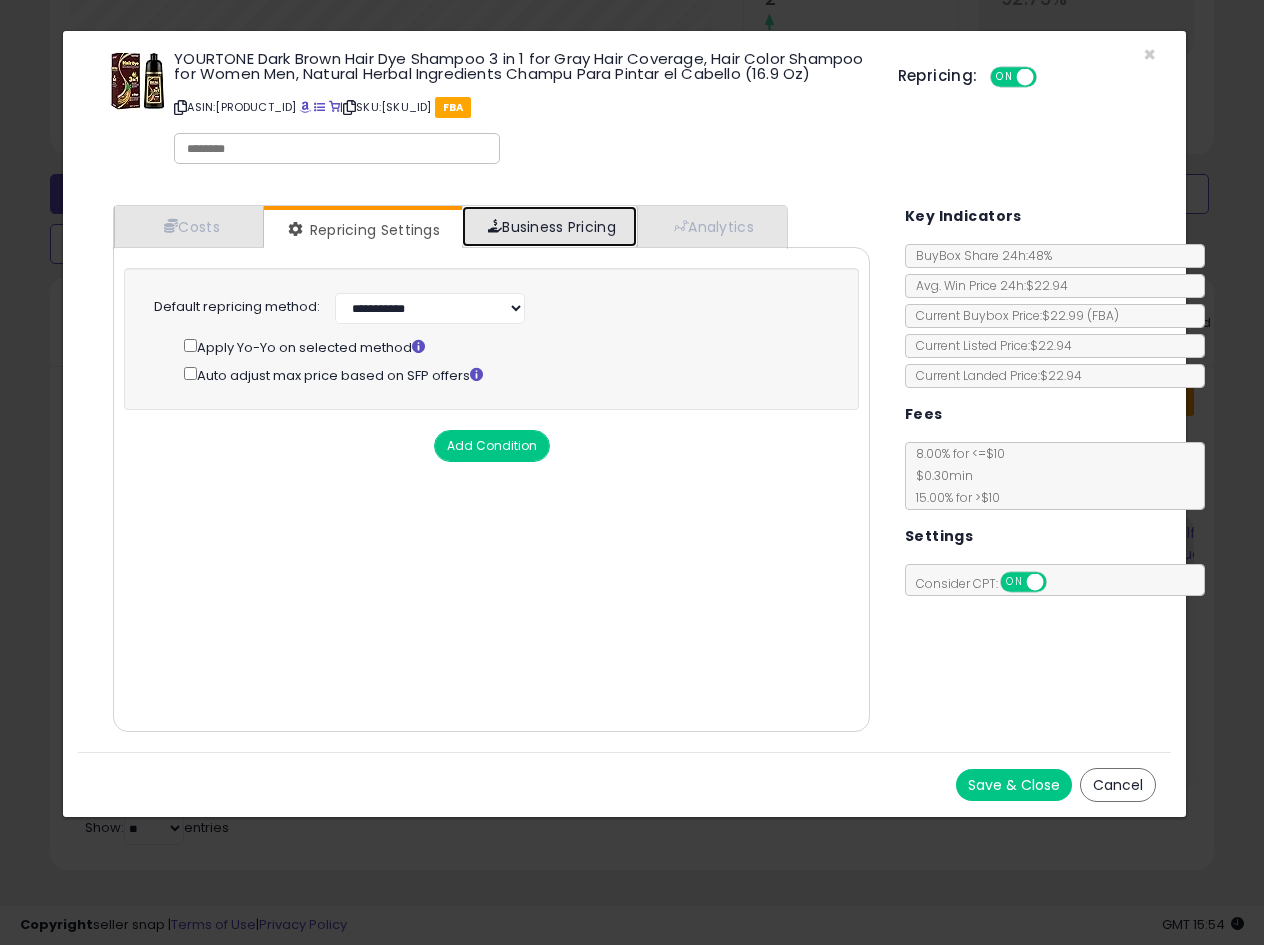 click on "Business Pricing" at bounding box center (549, 226) 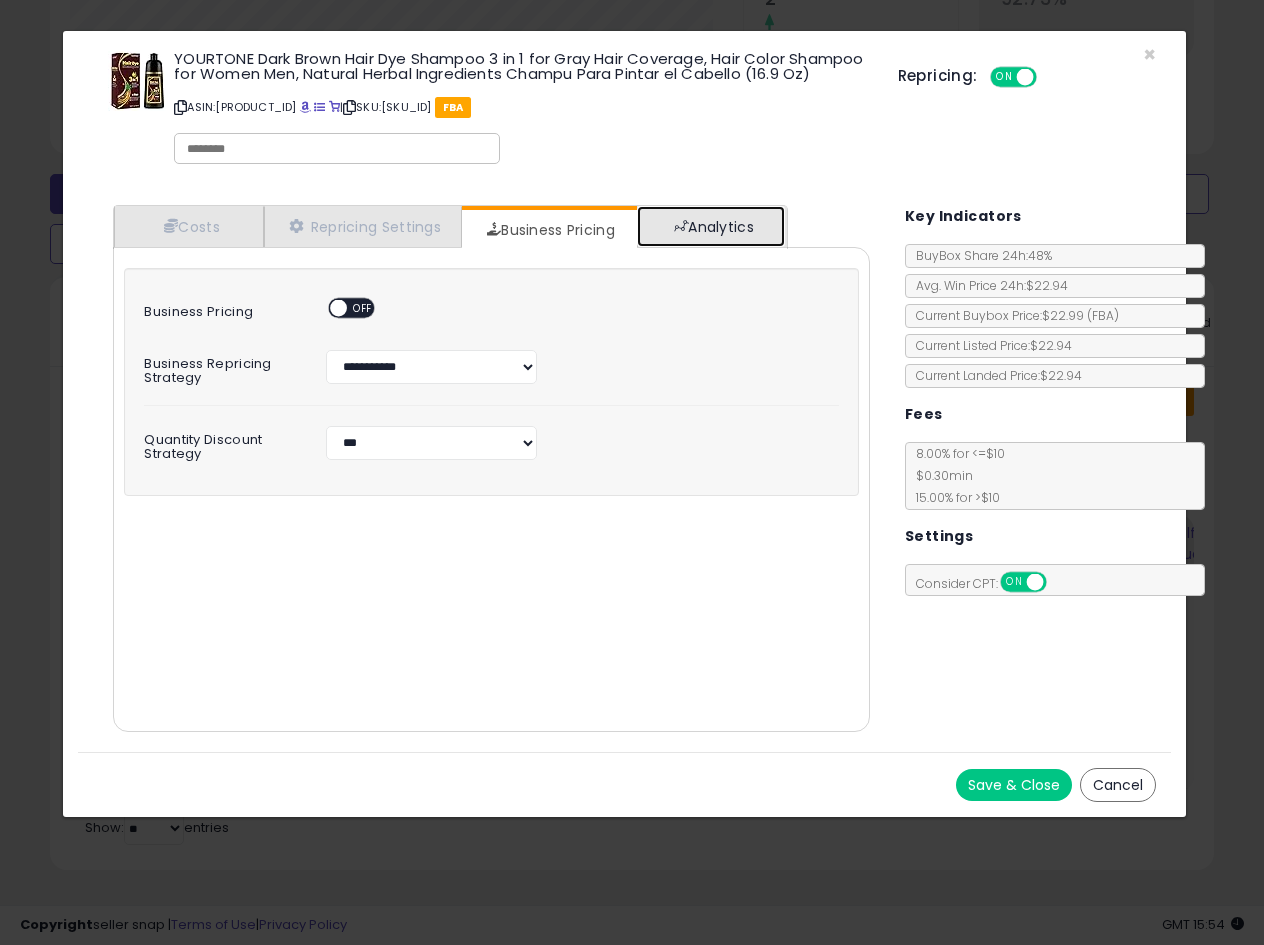 click on "Analytics" at bounding box center [711, 226] 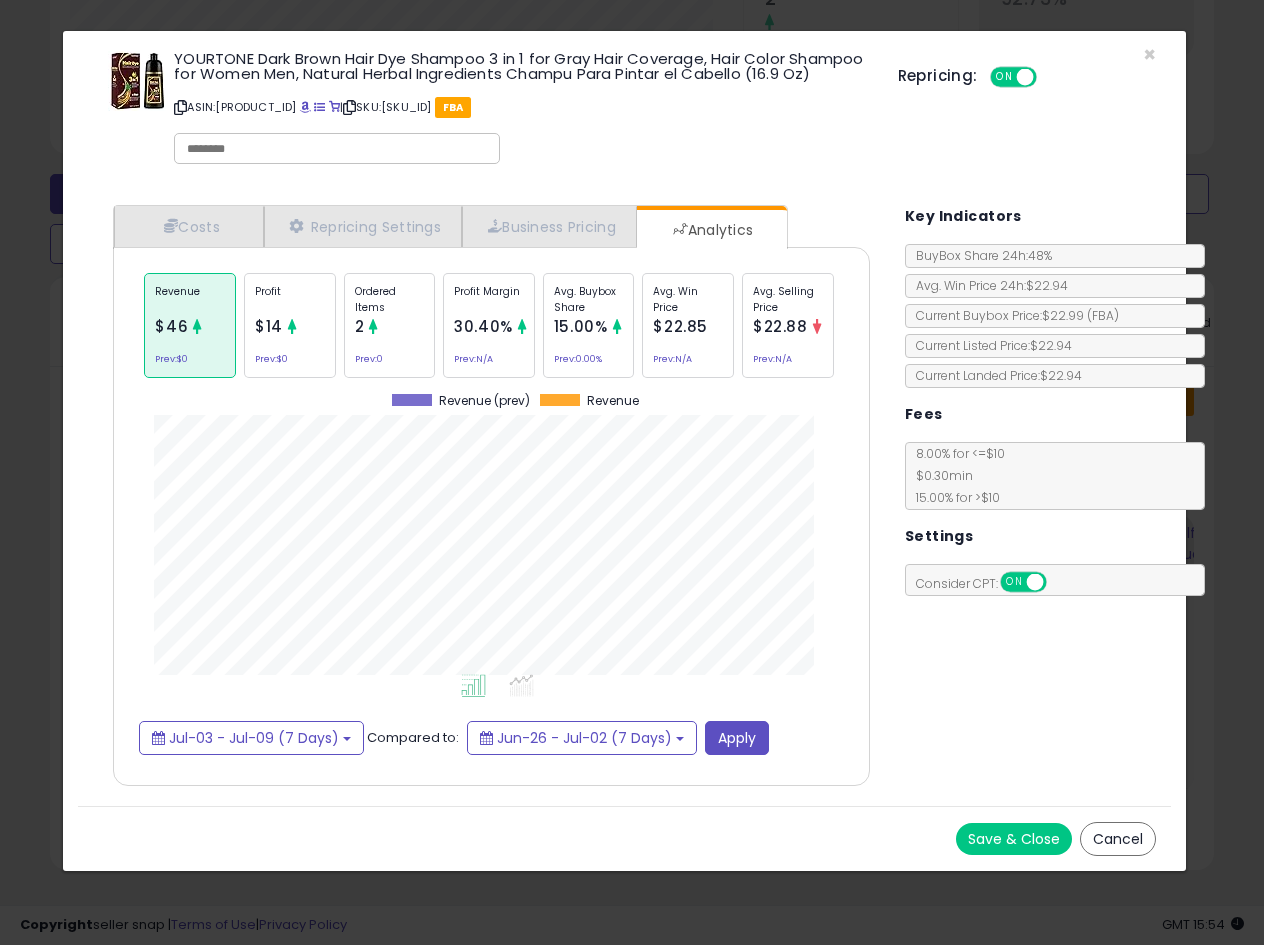 click on "Costs
Repricing Settings
Business Pricing
Analytics
Cost" at bounding box center (491, 498) 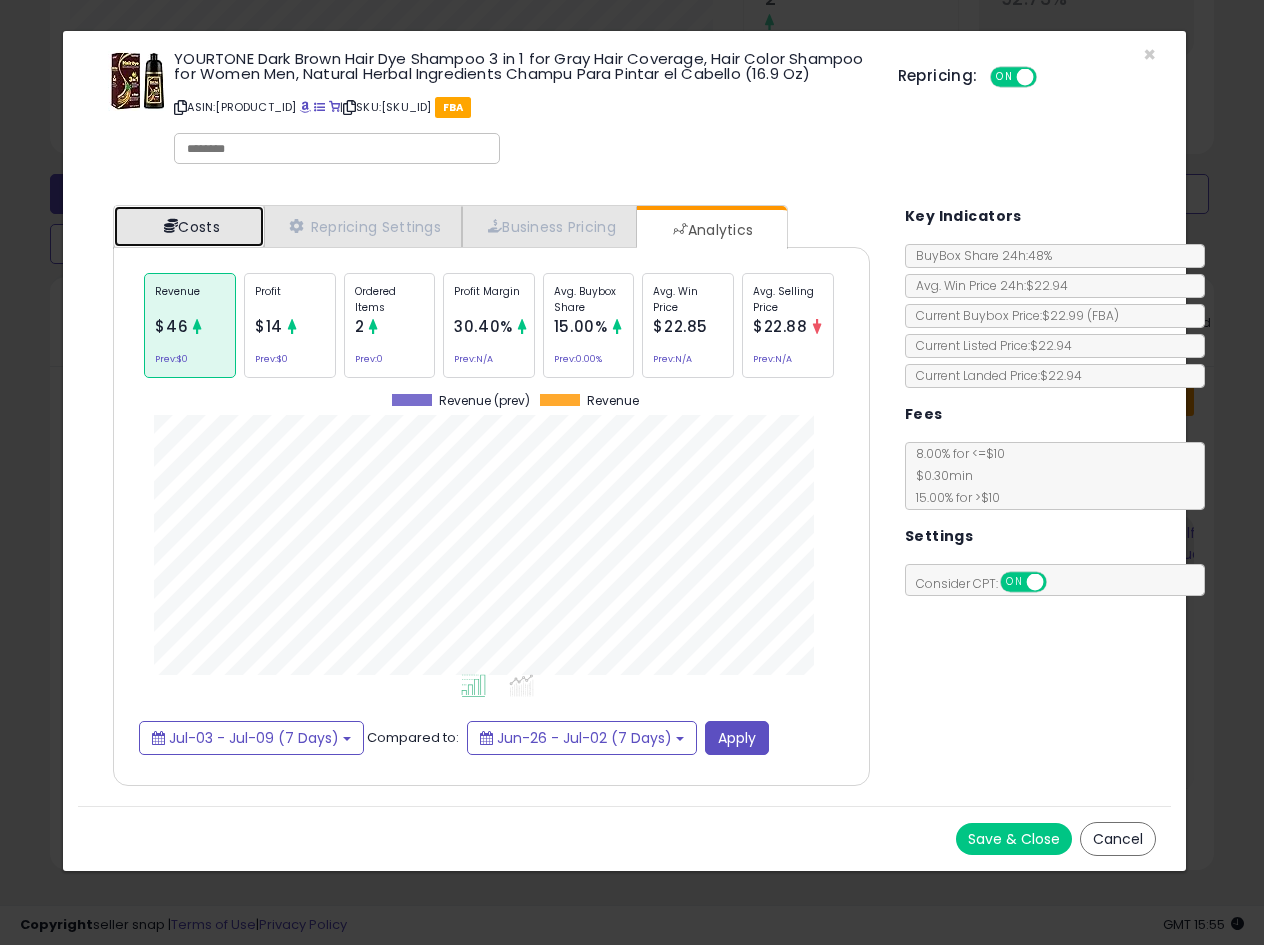 click on "Costs" at bounding box center [189, 226] 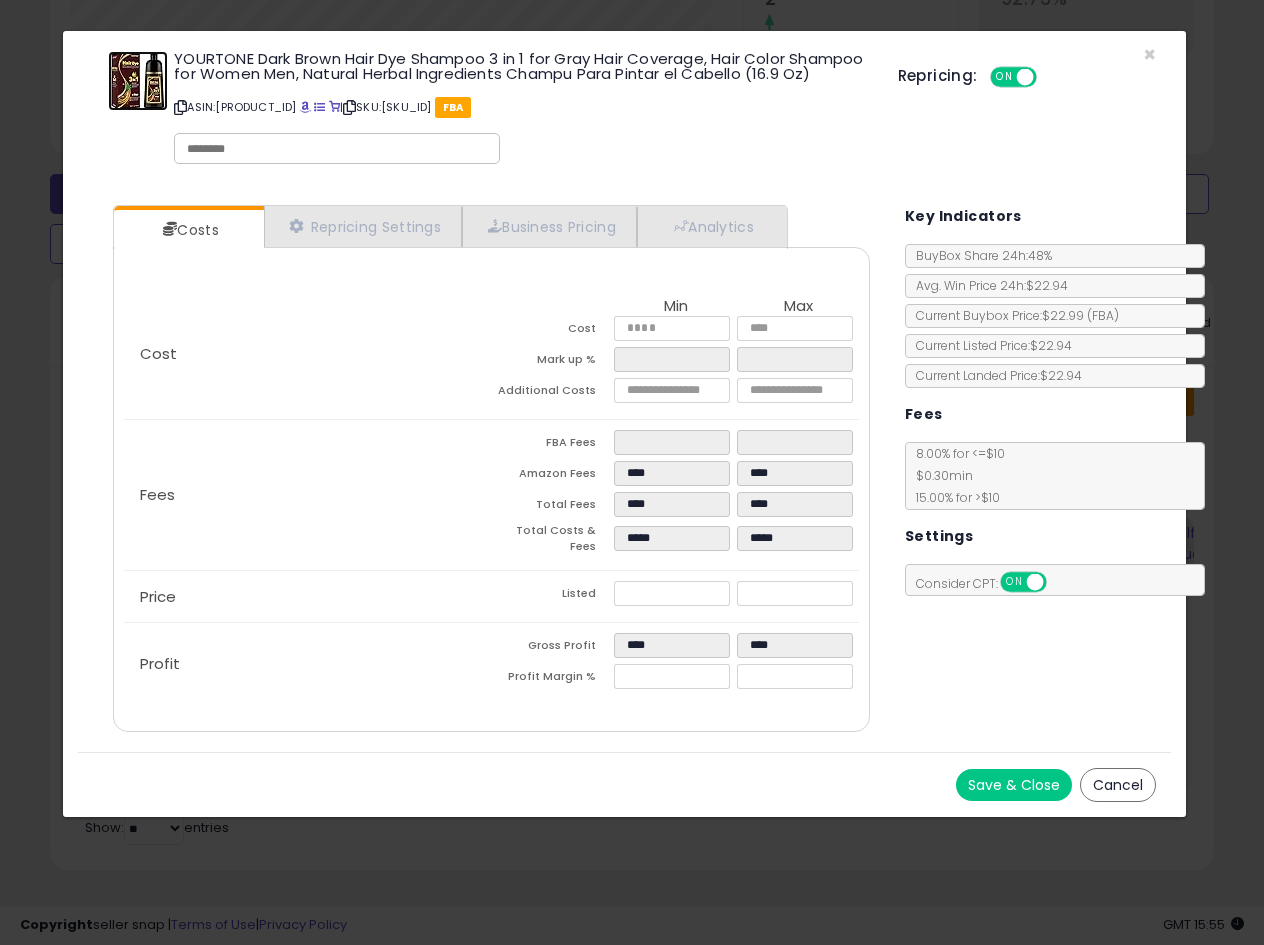 click at bounding box center [138, 81] 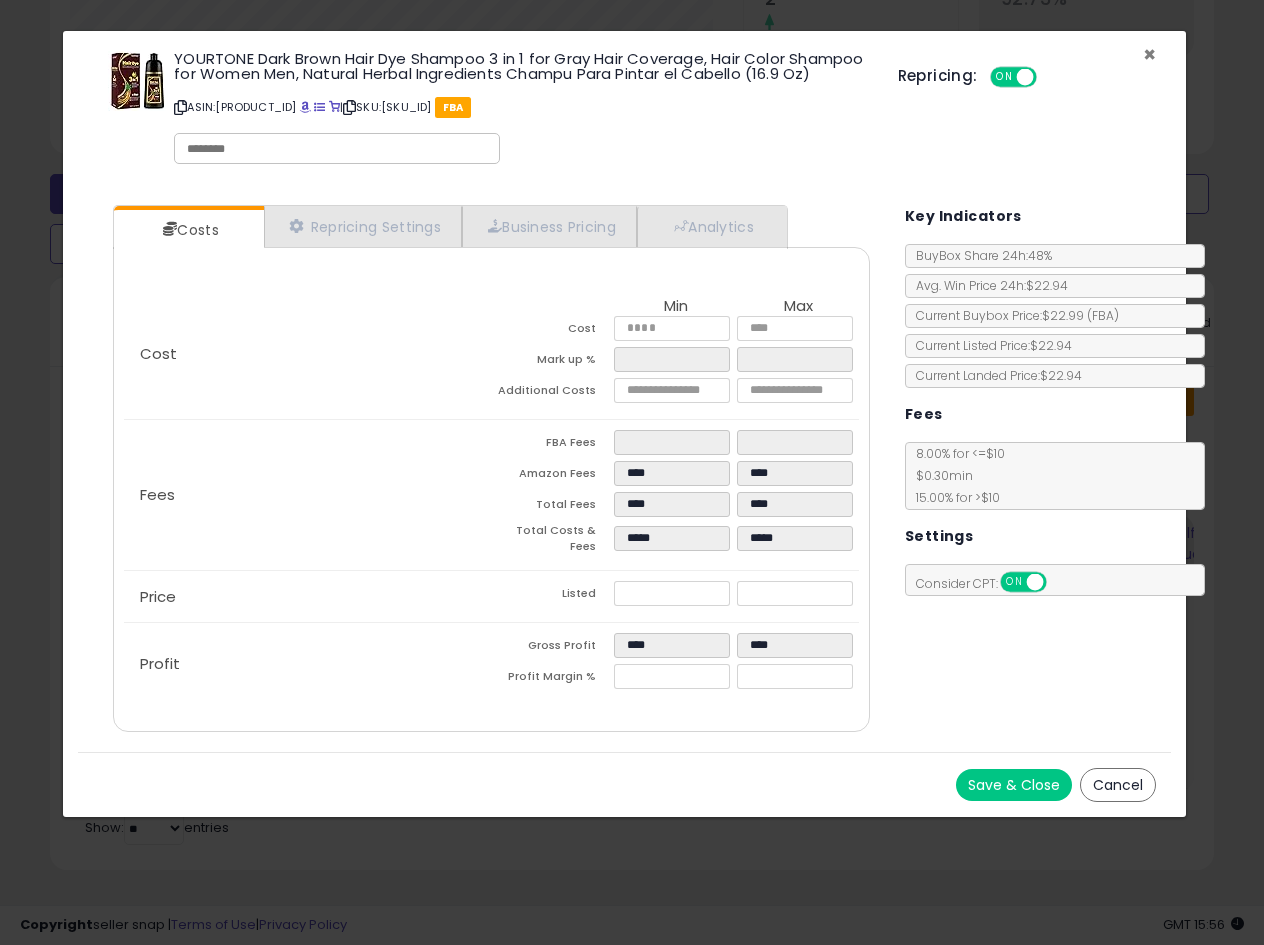 click on "×" at bounding box center [1149, 54] 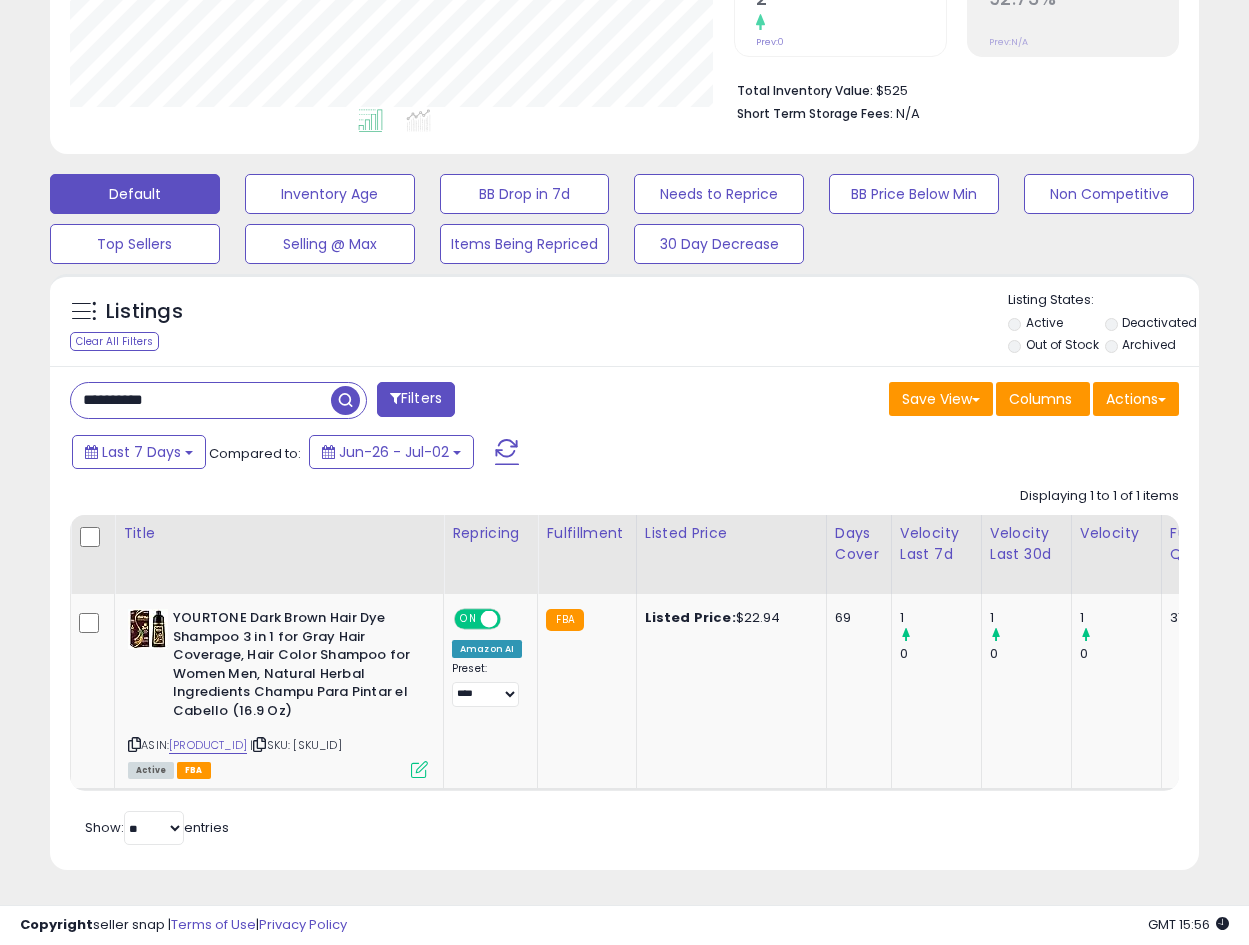 scroll, scrollTop: 410, scrollLeft: 665, axis: both 